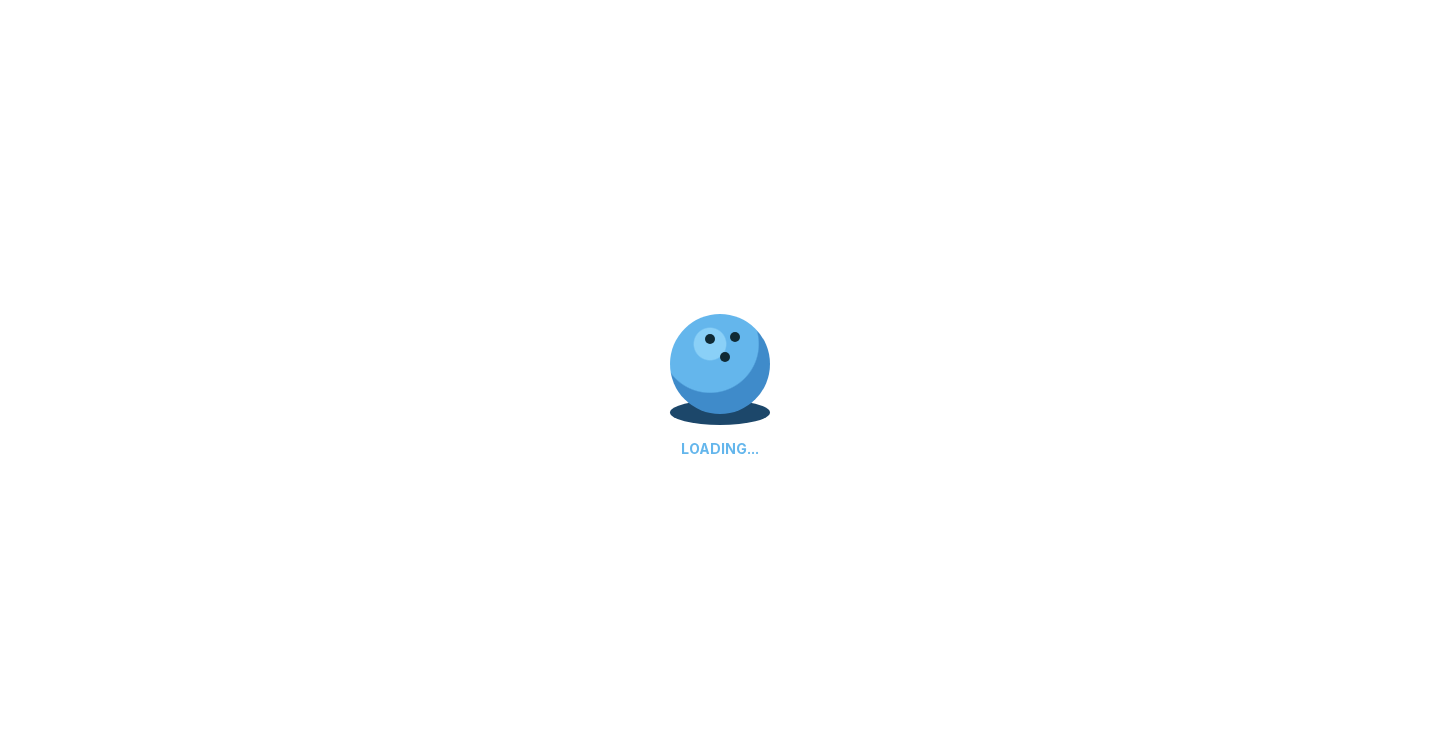 scroll, scrollTop: 0, scrollLeft: 0, axis: both 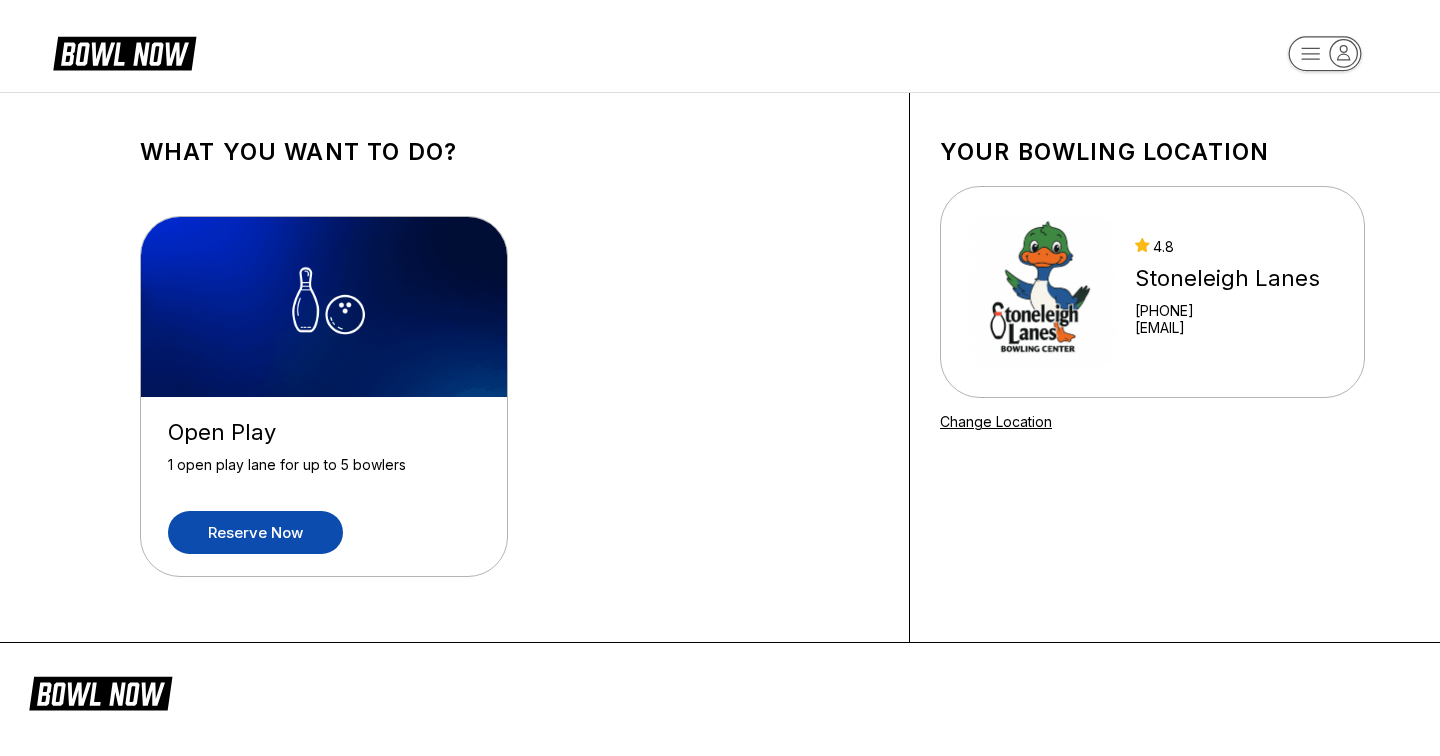 click on "Reserve now" at bounding box center [255, 532] 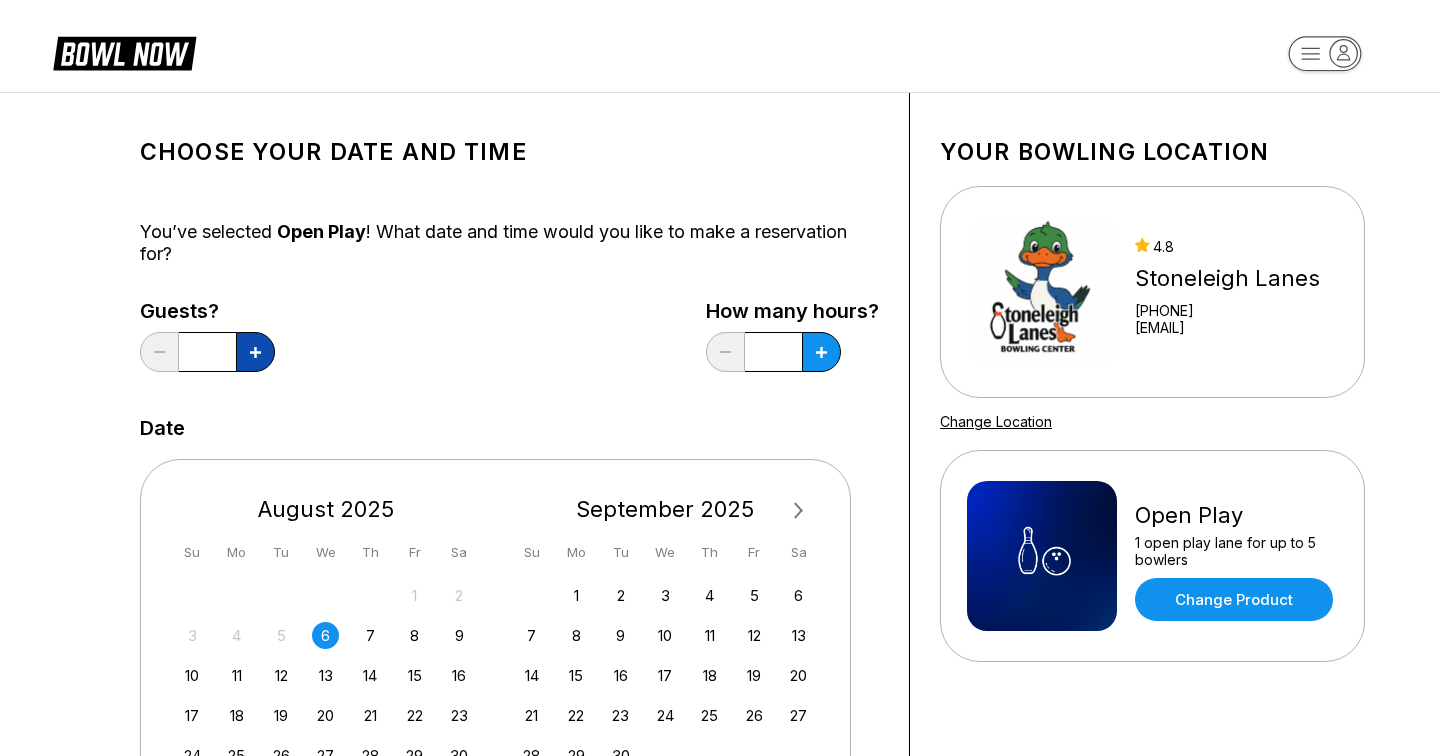 click at bounding box center (255, 352) 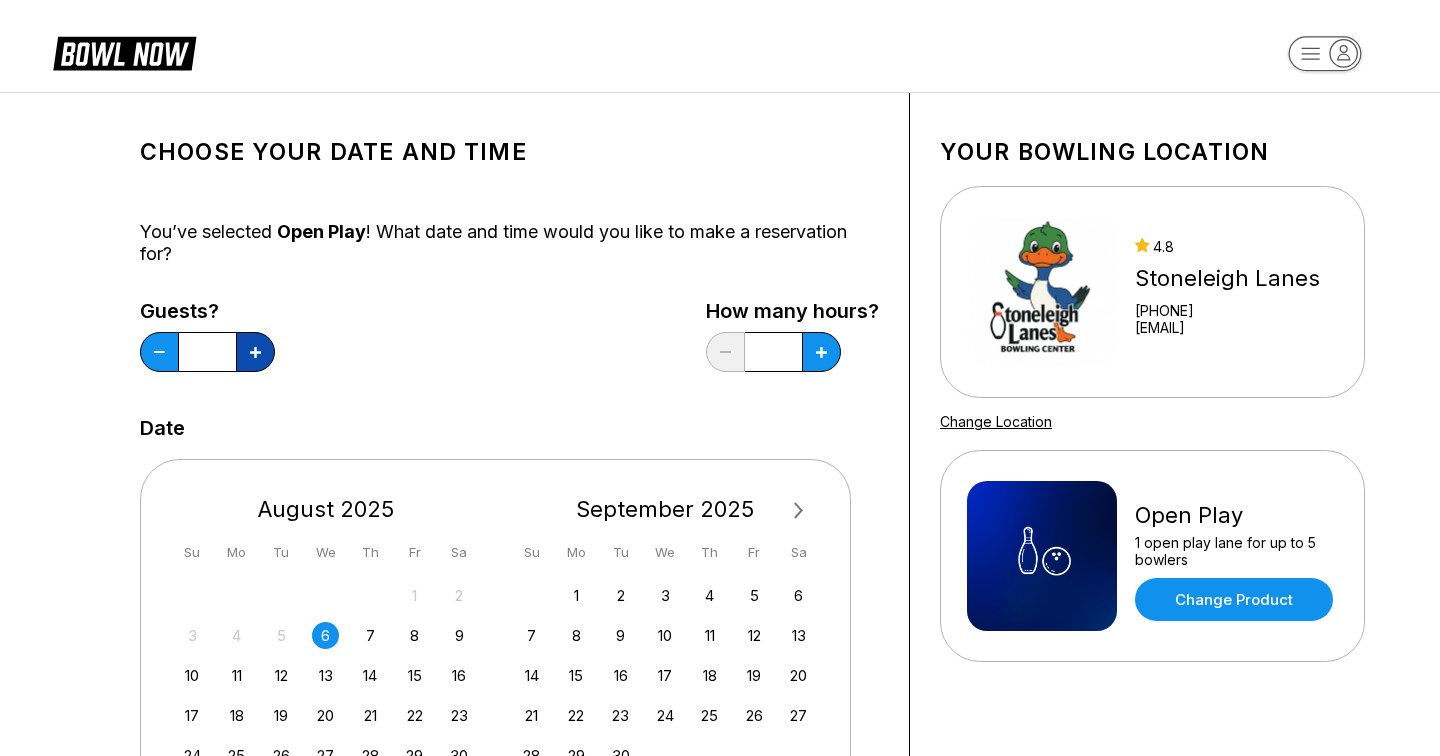 click at bounding box center [255, 352] 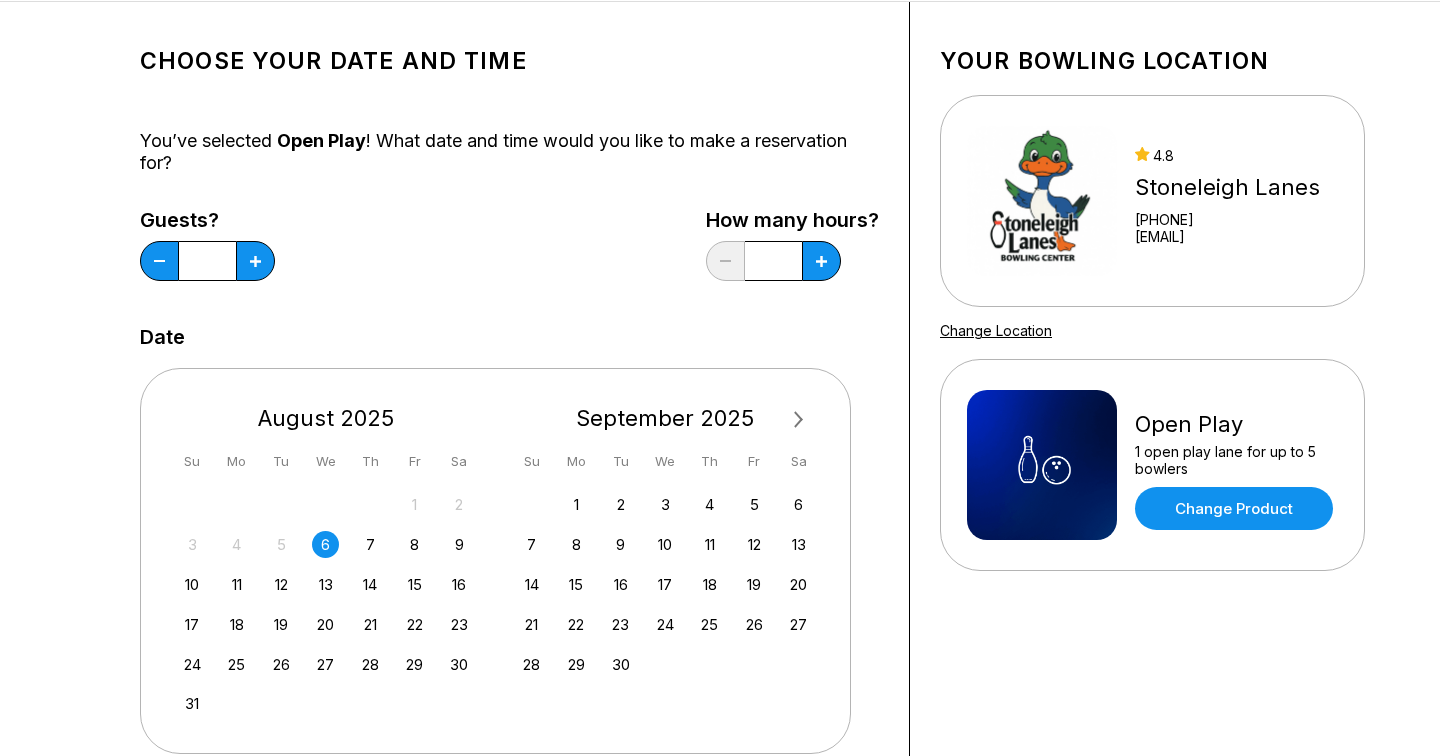 scroll, scrollTop: 110, scrollLeft: 0, axis: vertical 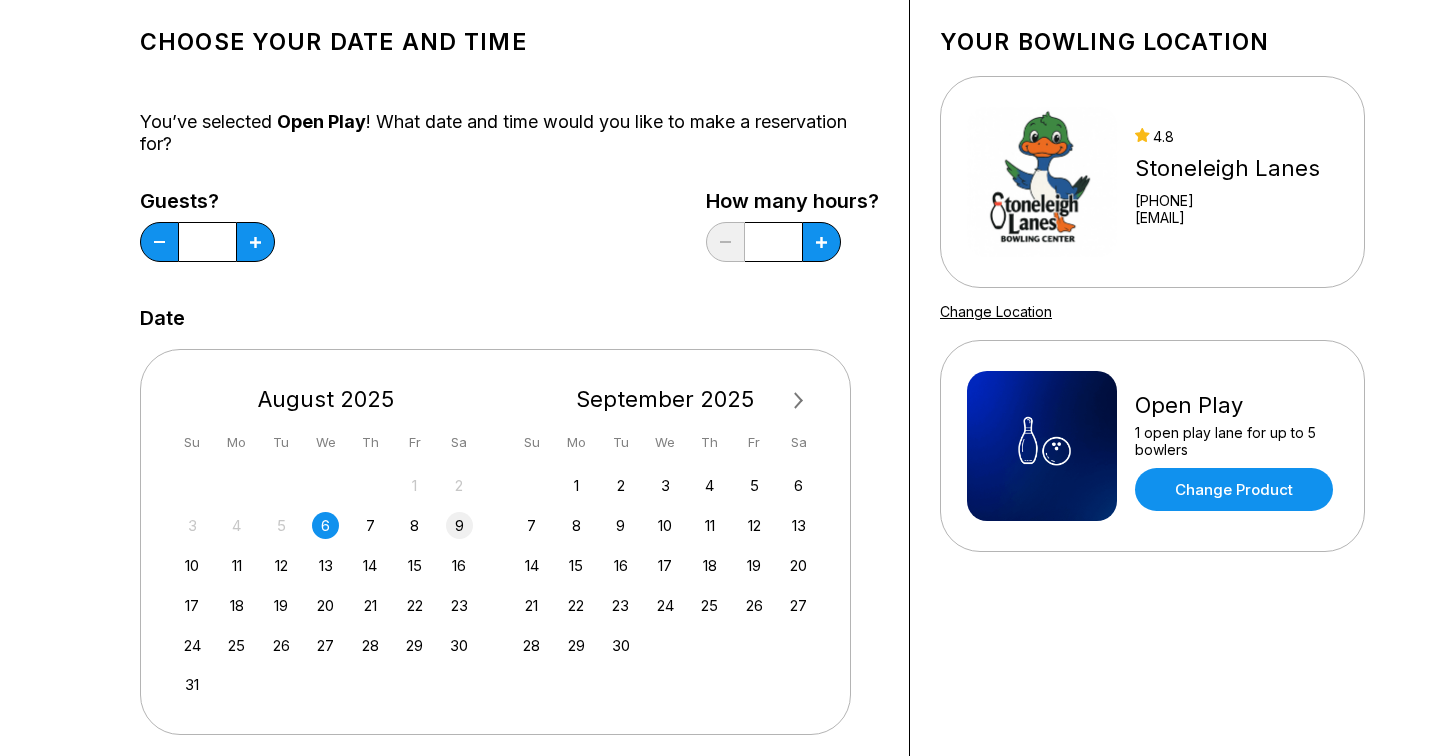click on "9" at bounding box center [459, 525] 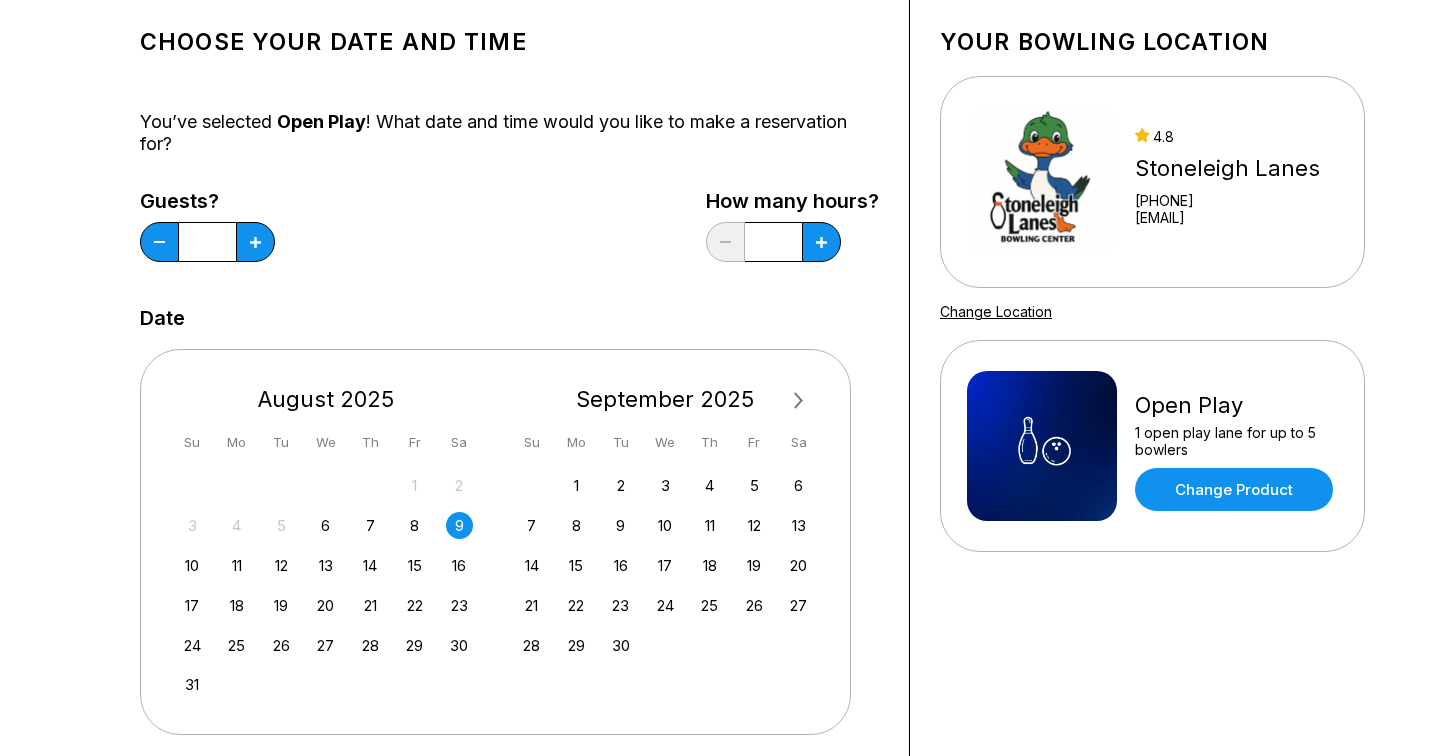 click on "How many hours? *" at bounding box center [792, 231] 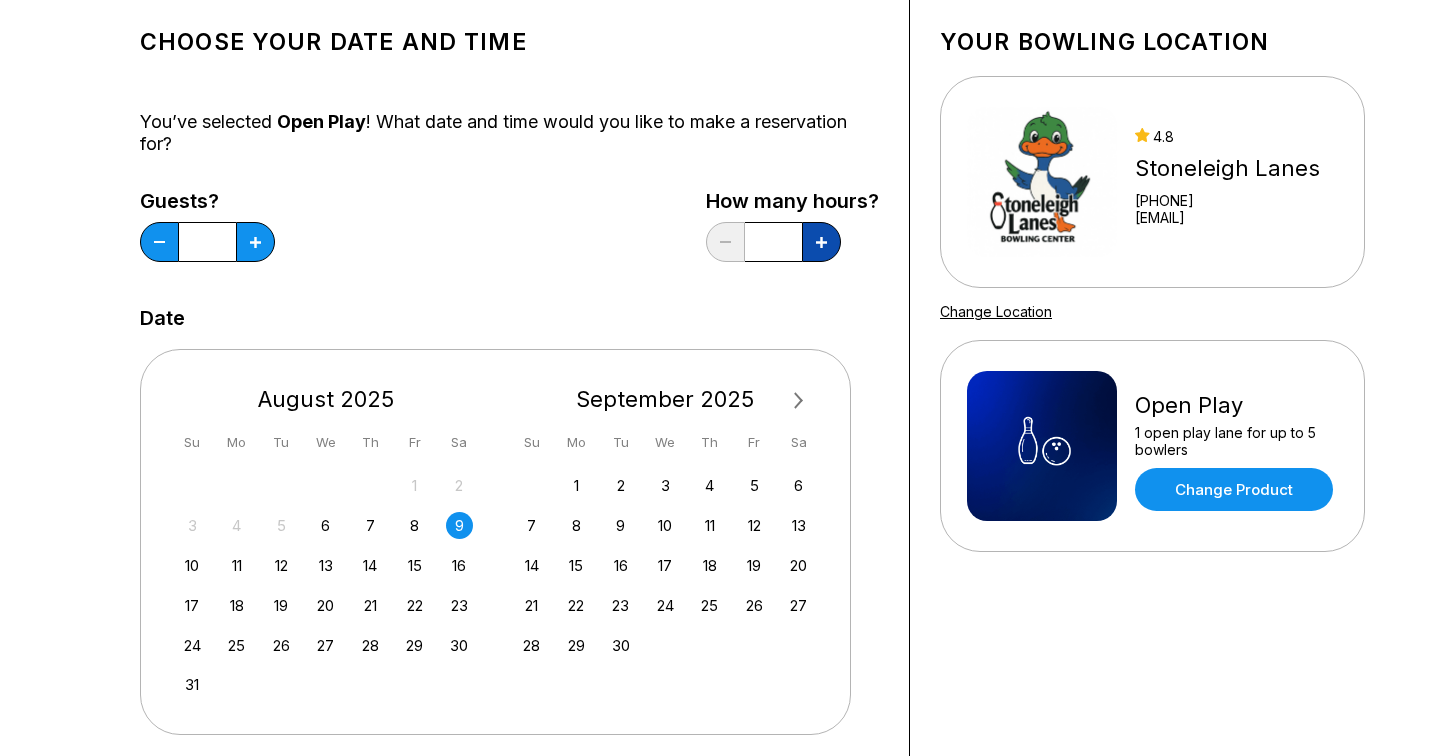 click at bounding box center (255, 242) 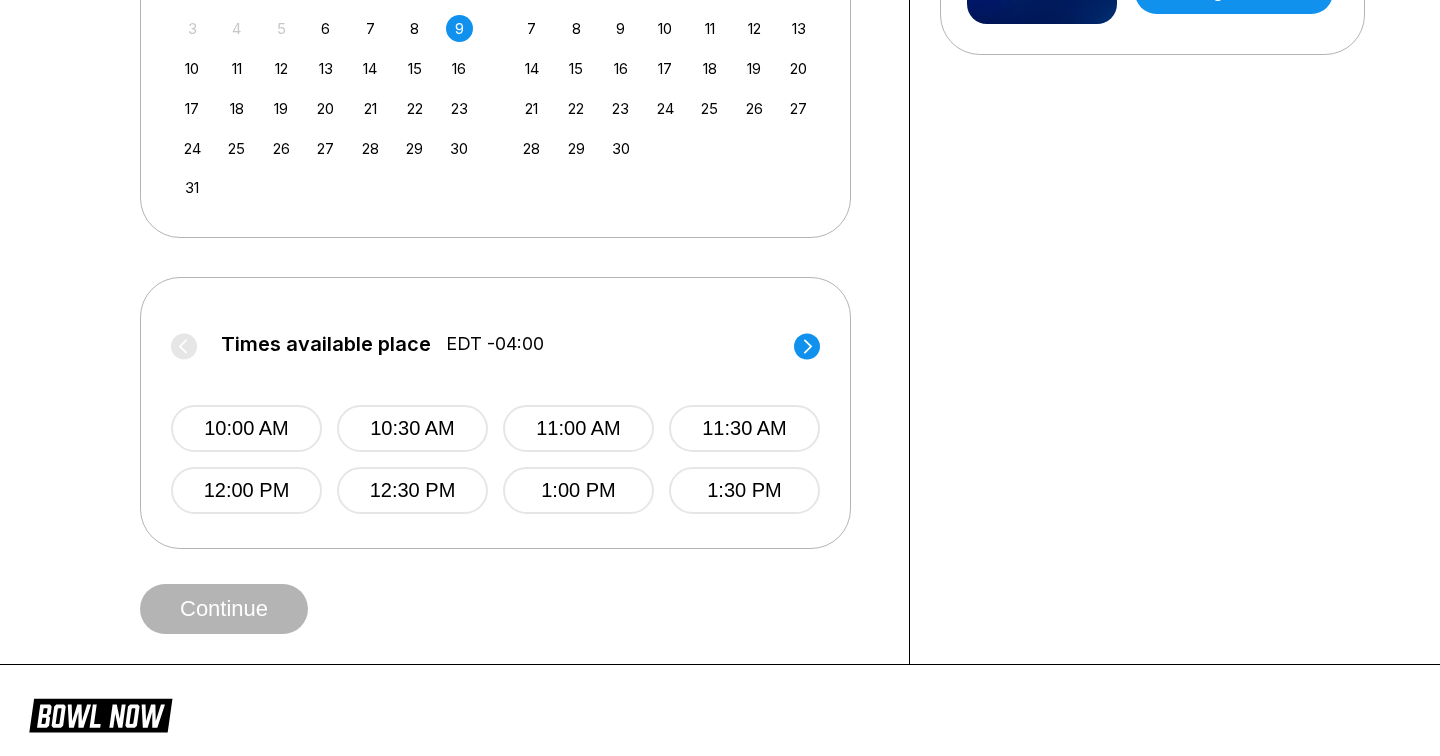 scroll, scrollTop: 611, scrollLeft: 0, axis: vertical 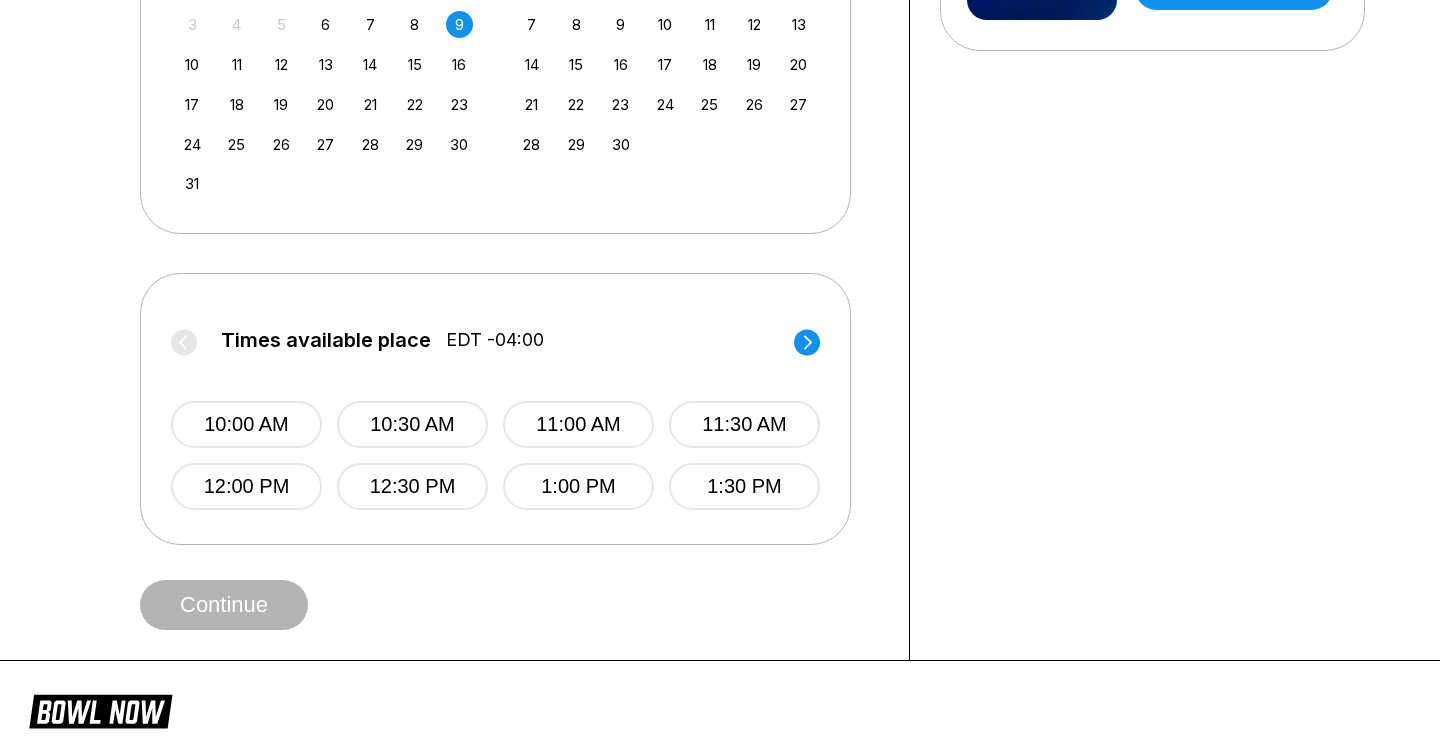 click 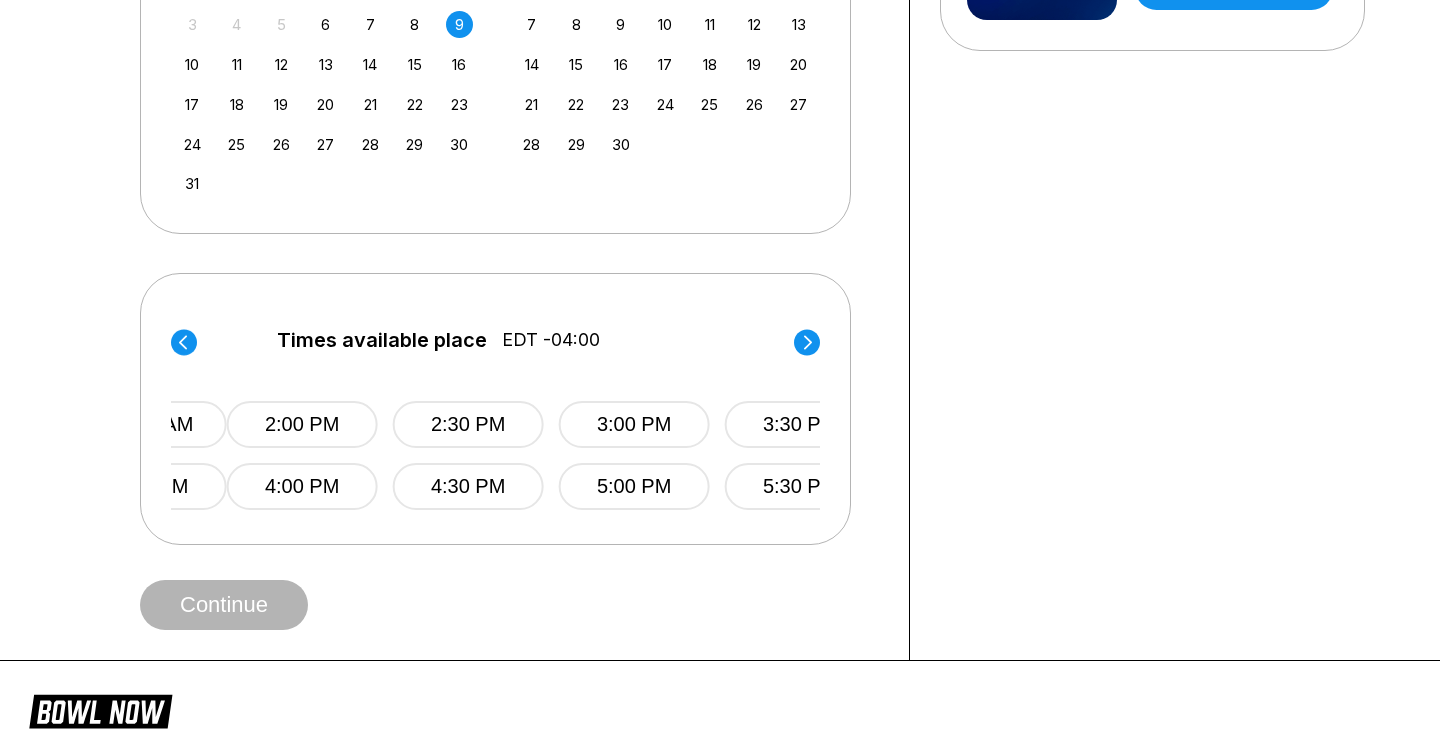 click 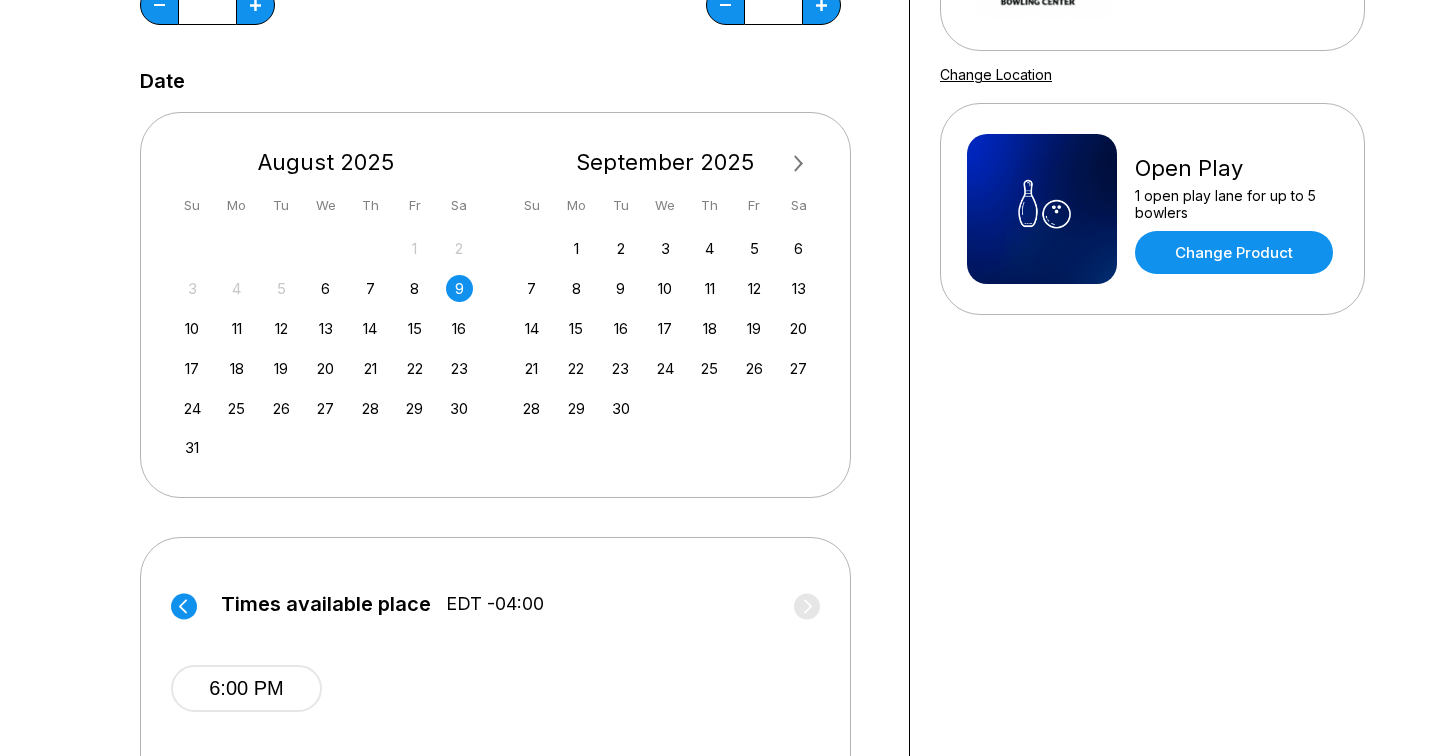 scroll, scrollTop: 305, scrollLeft: 0, axis: vertical 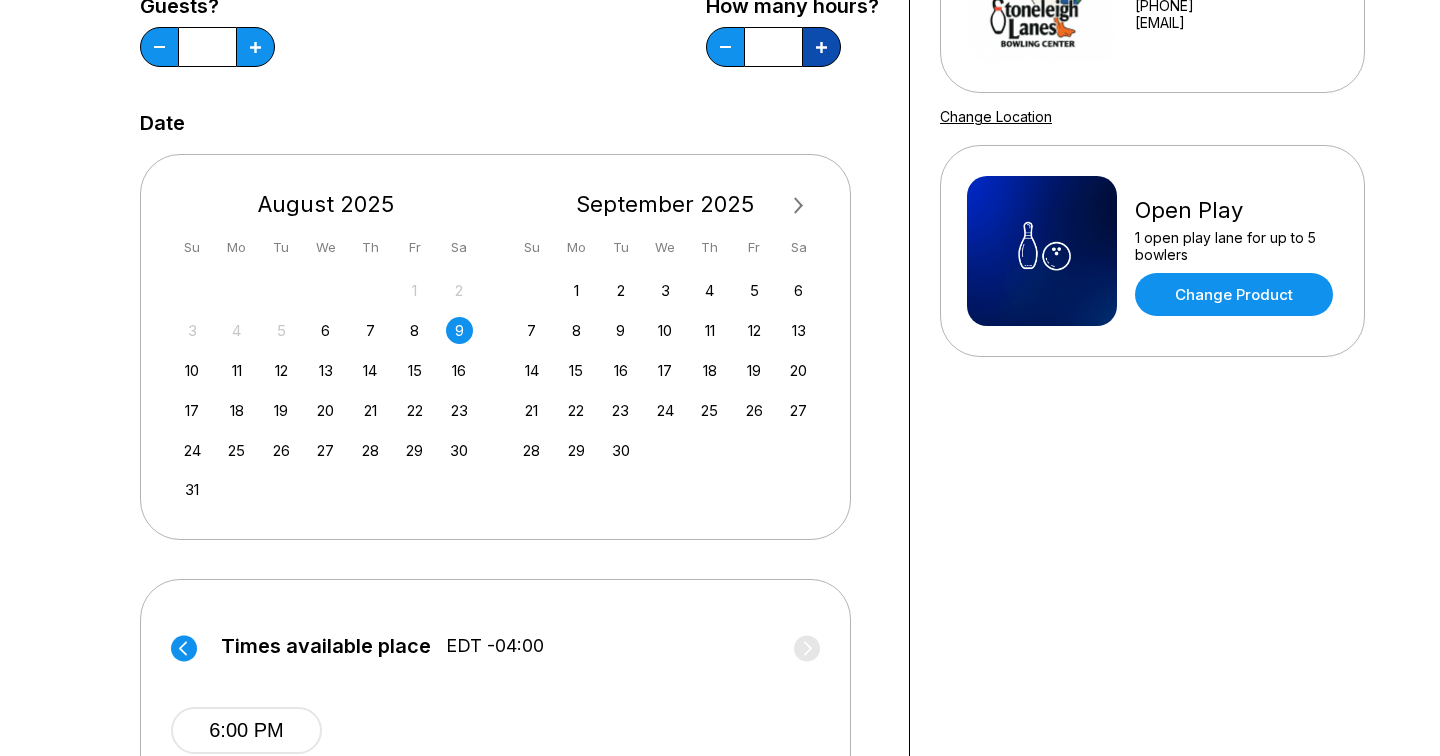 click at bounding box center [255, 47] 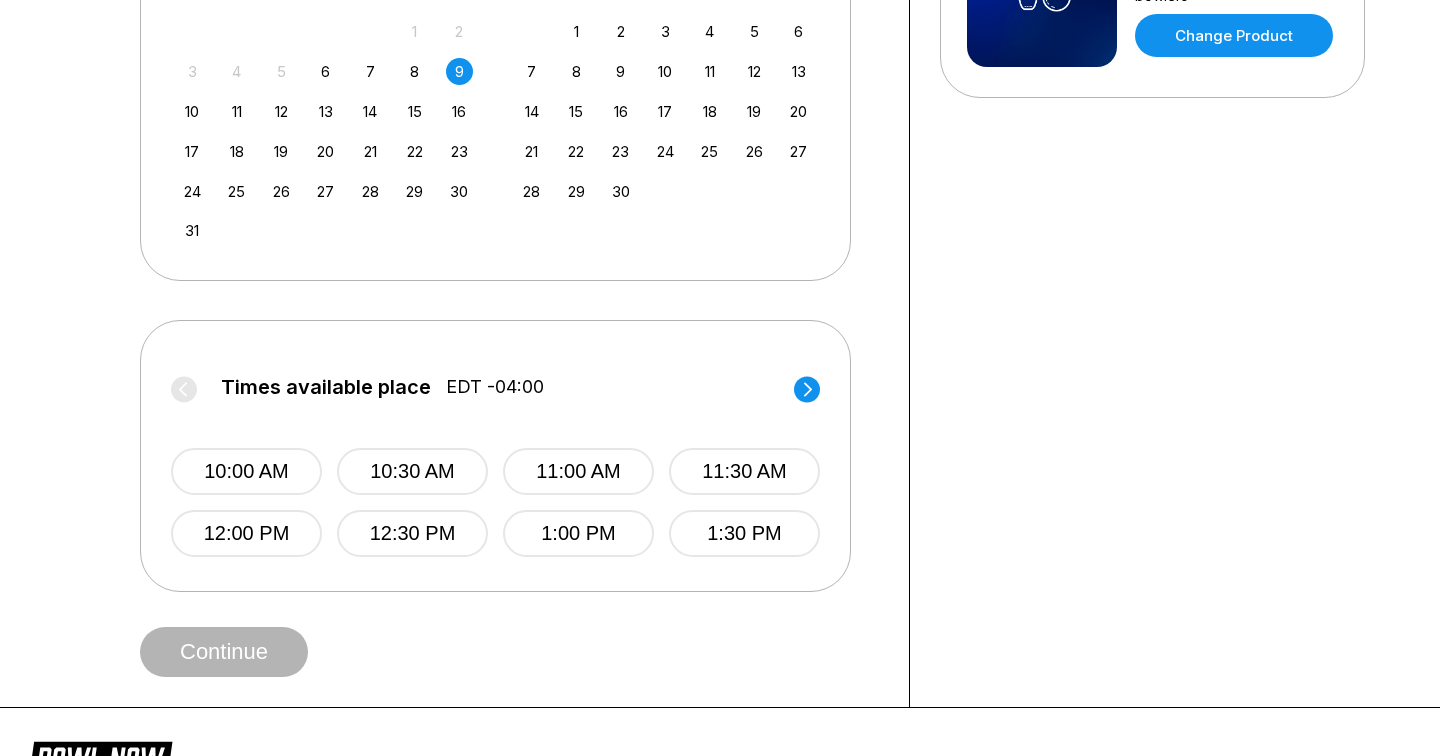 scroll, scrollTop: 565, scrollLeft: 0, axis: vertical 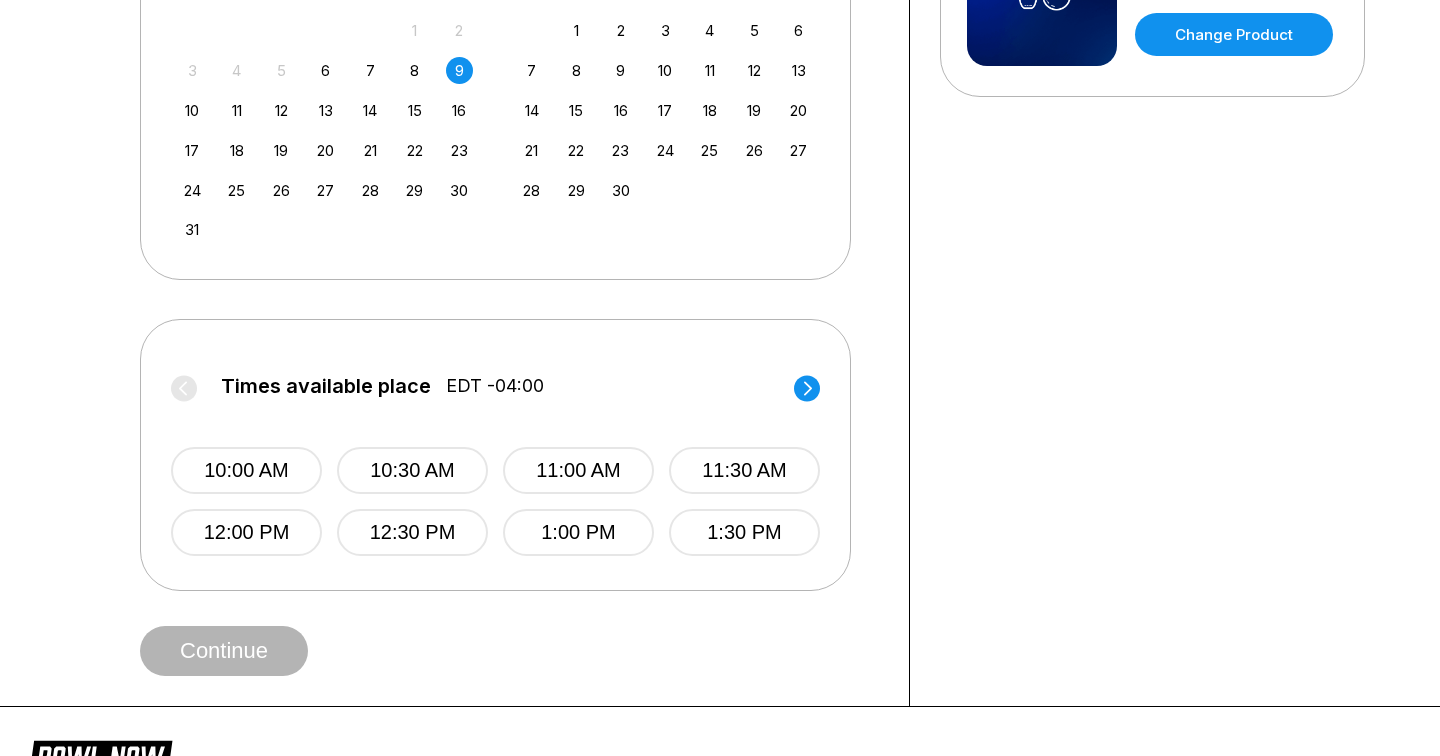 click 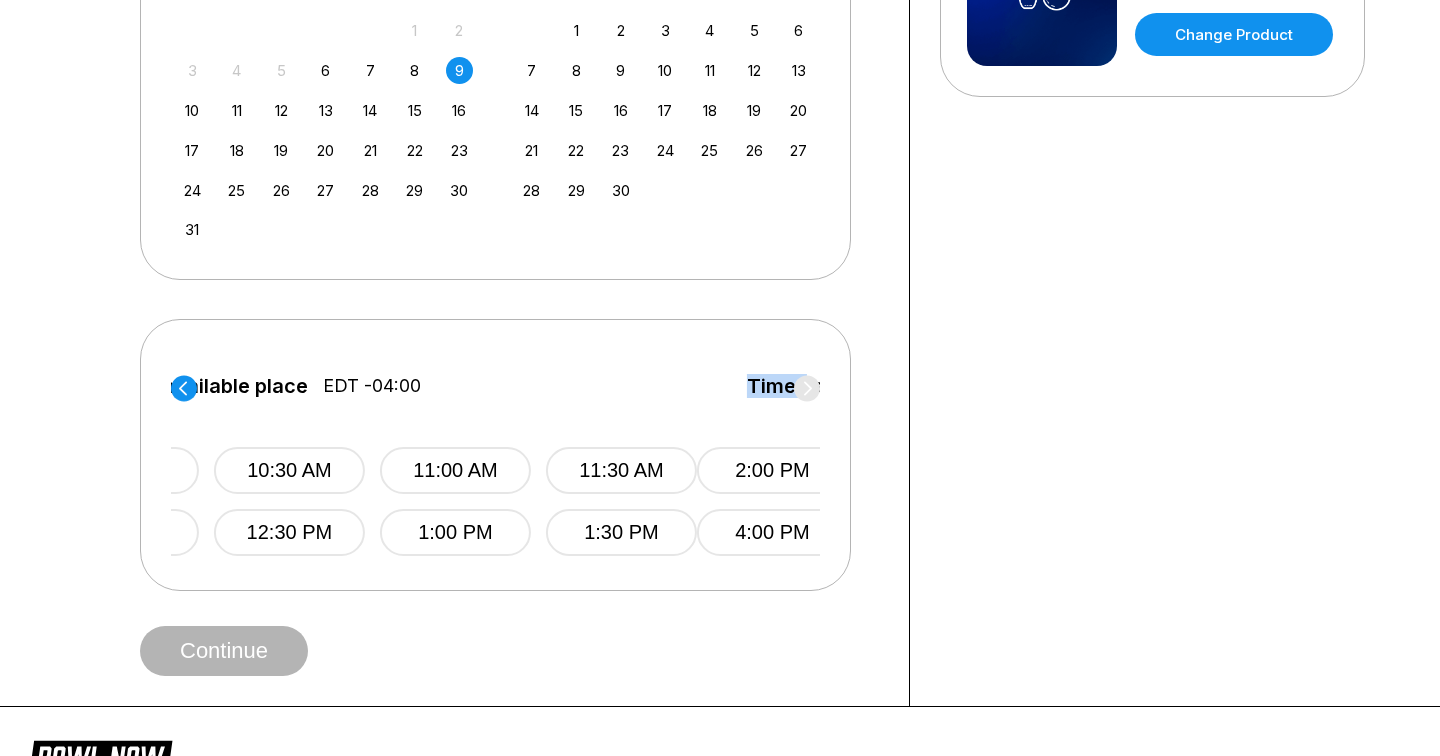 click on "Times available place" at bounding box center [852, 386] 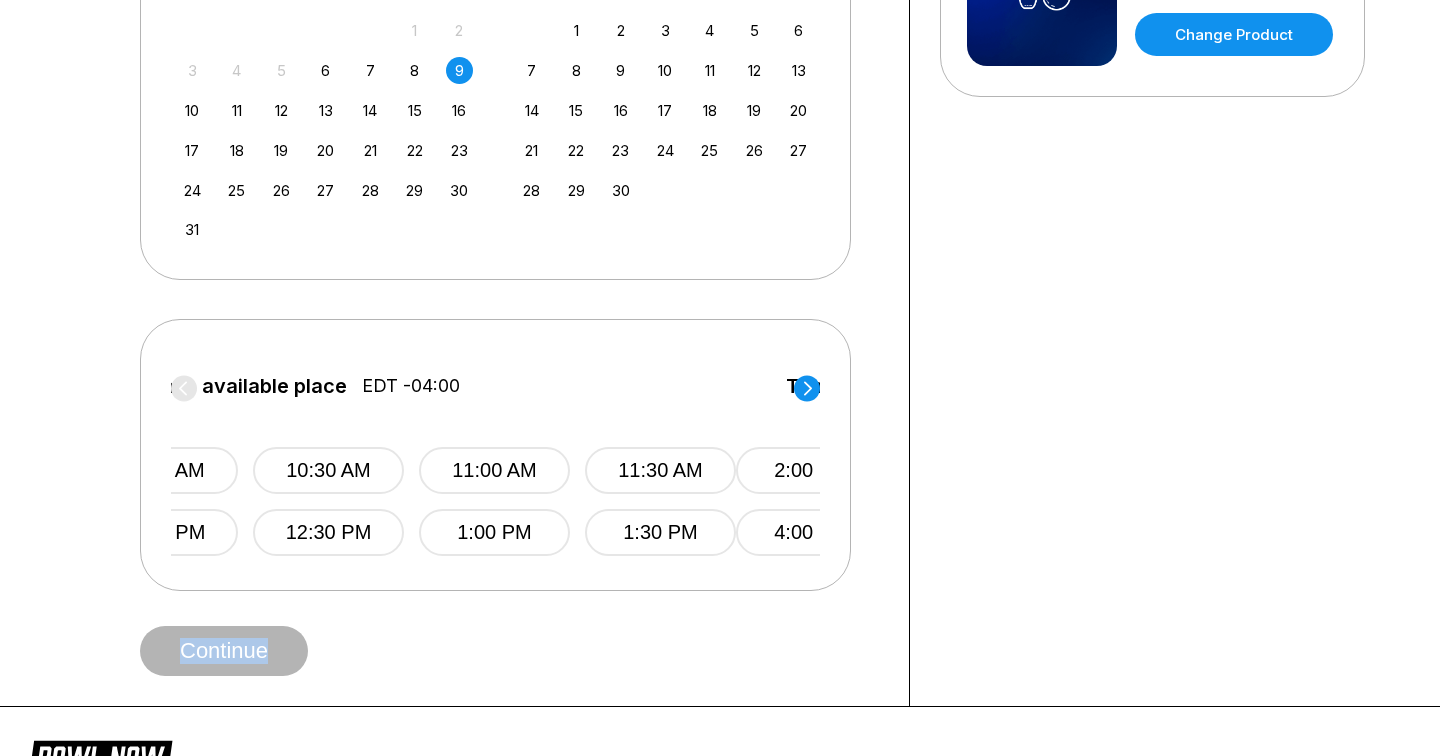 click 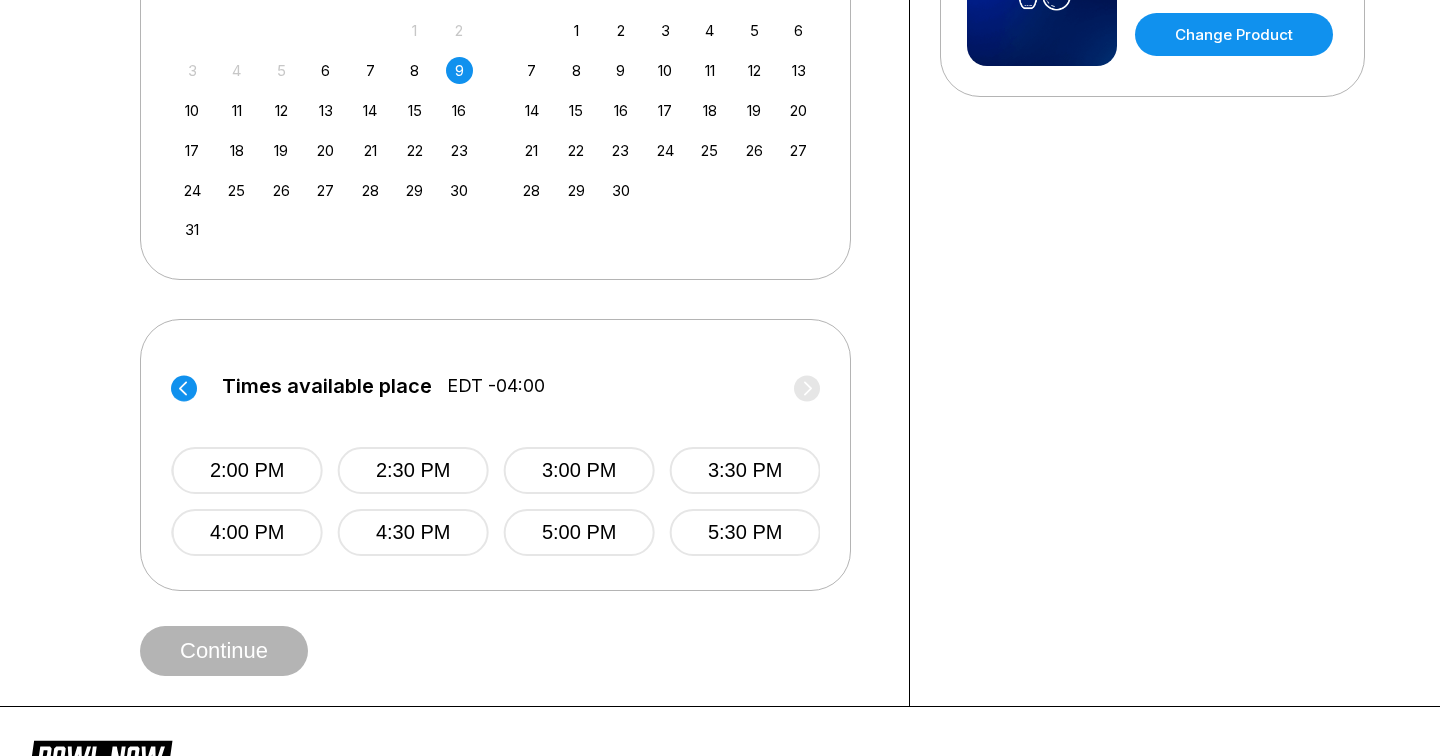 click on "Times available place EDT -04:00" at bounding box center [496, 391] 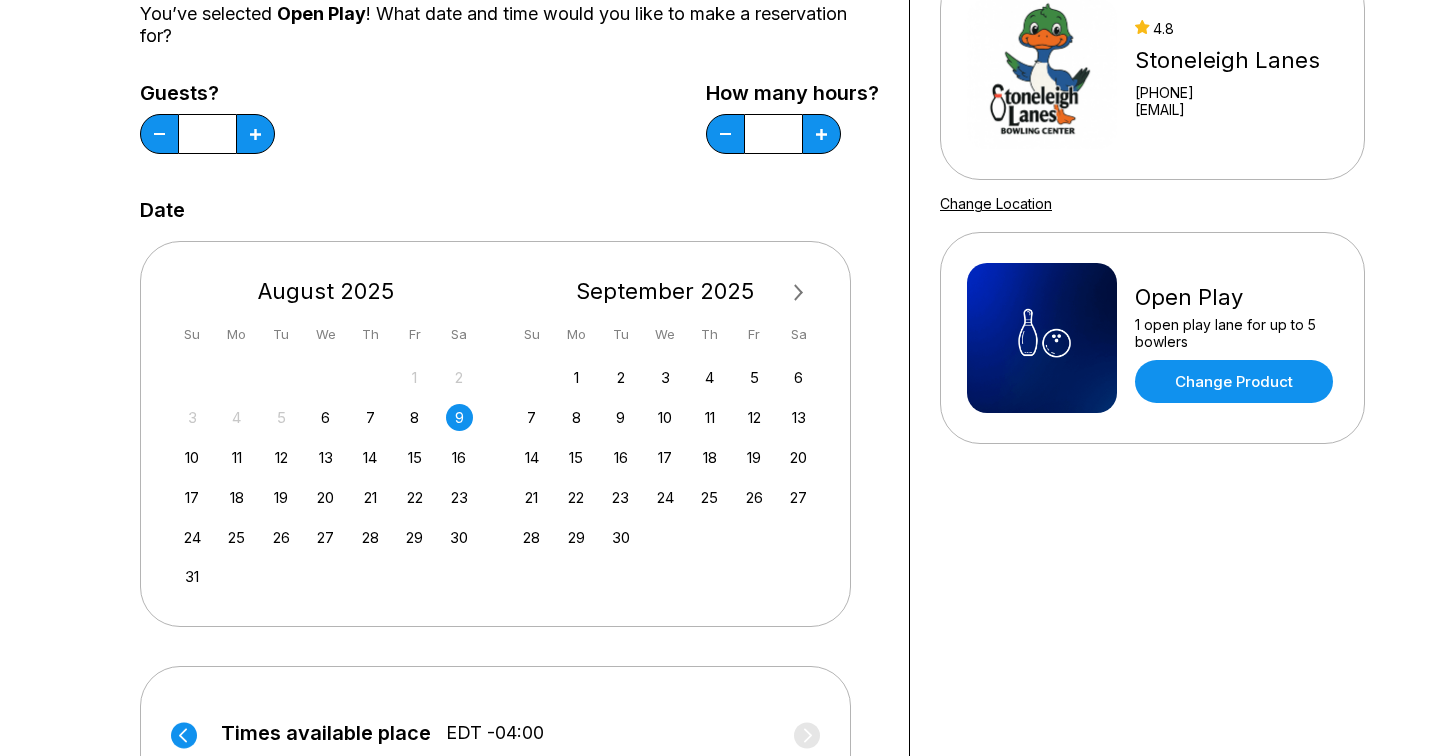 scroll, scrollTop: 202, scrollLeft: 0, axis: vertical 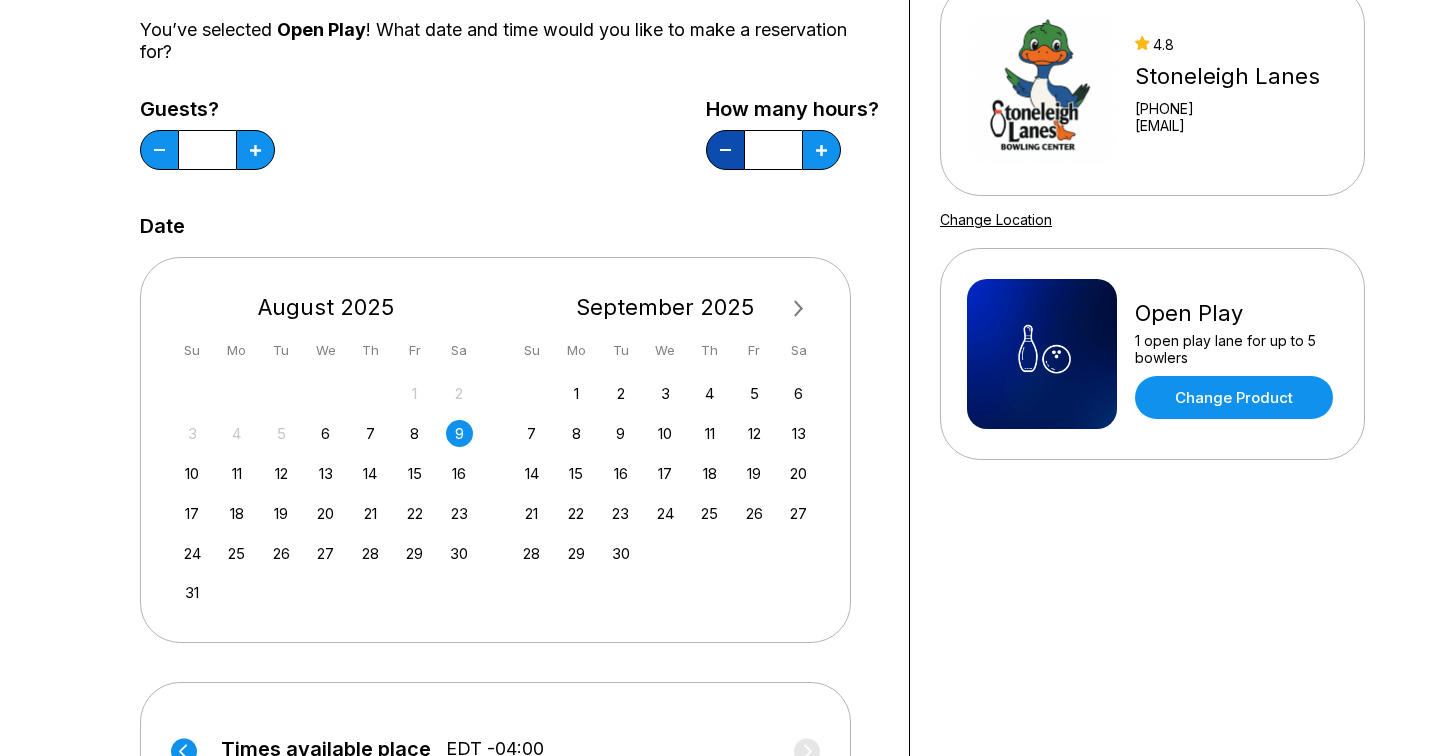 click at bounding box center [159, 150] 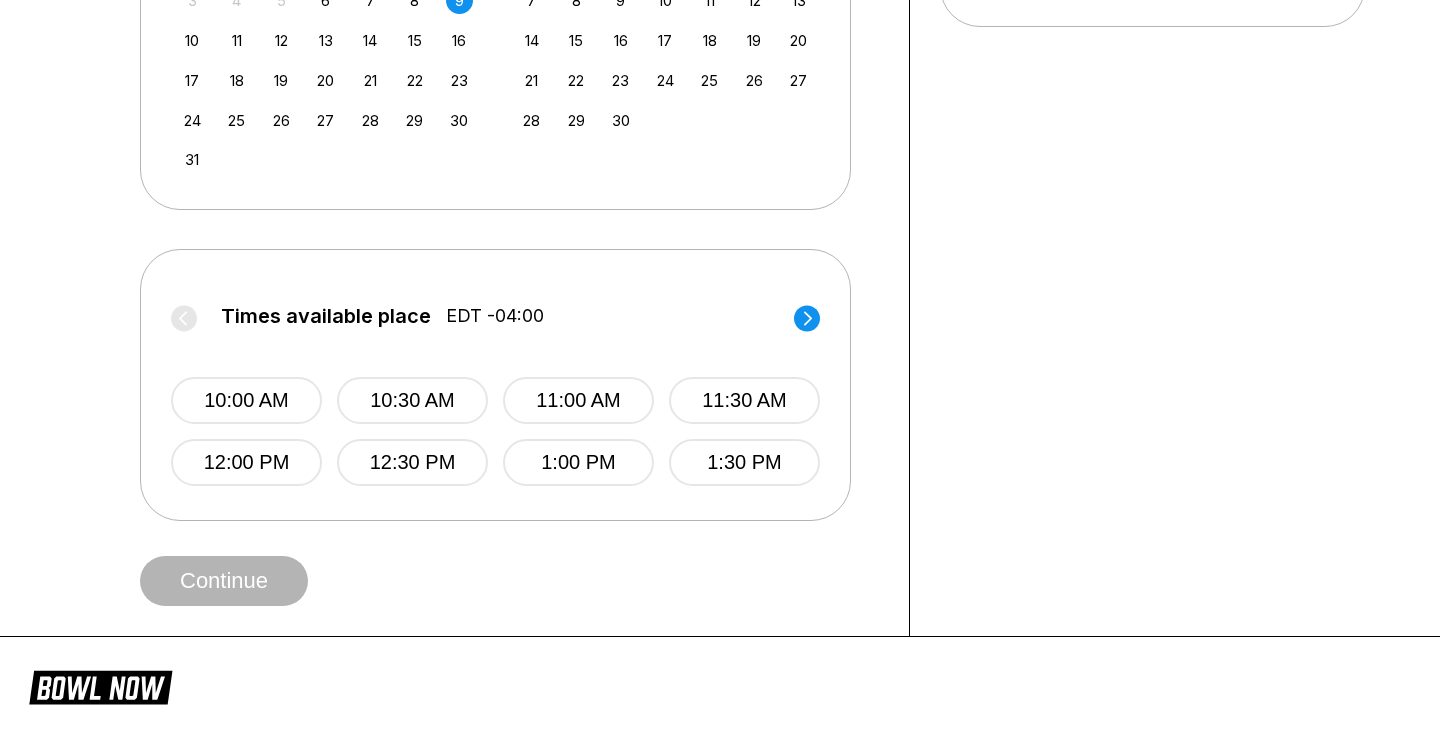 scroll, scrollTop: 636, scrollLeft: 0, axis: vertical 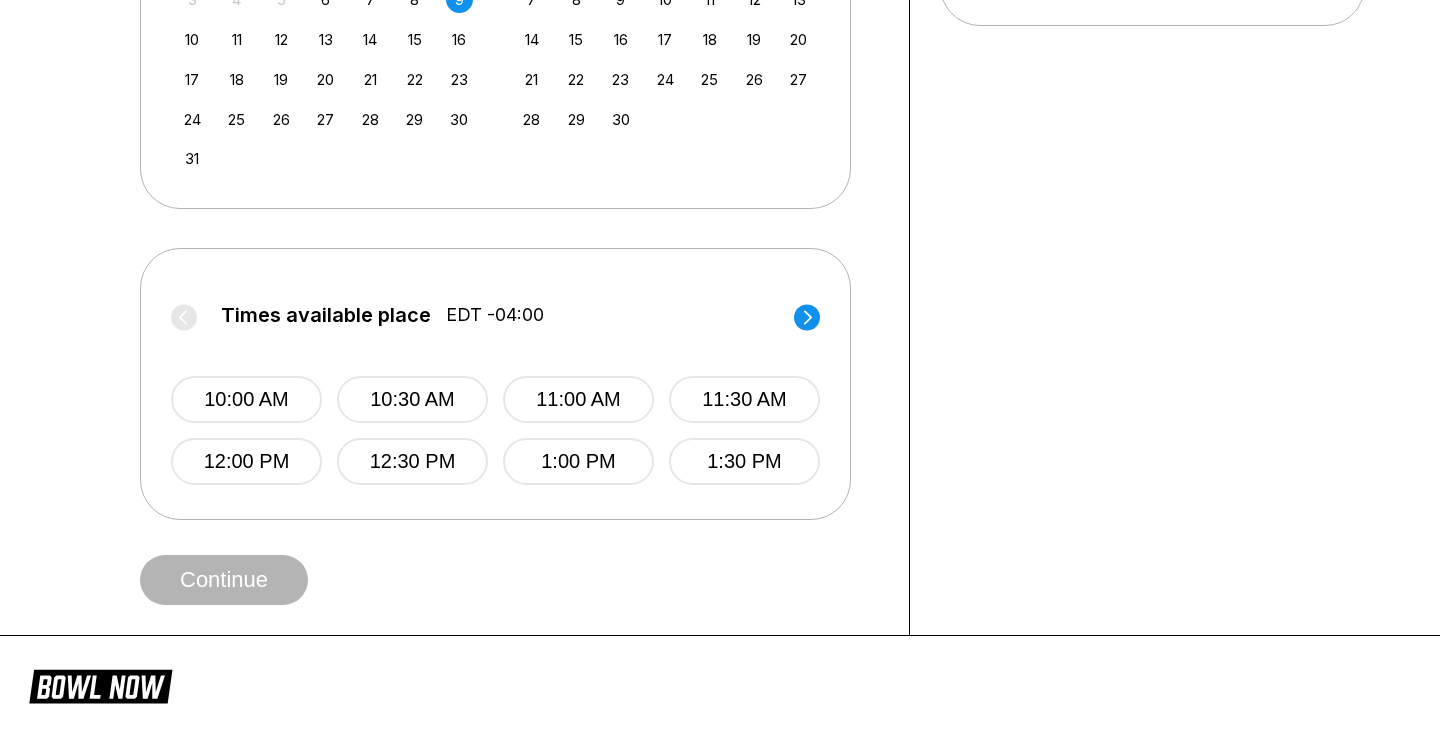 click 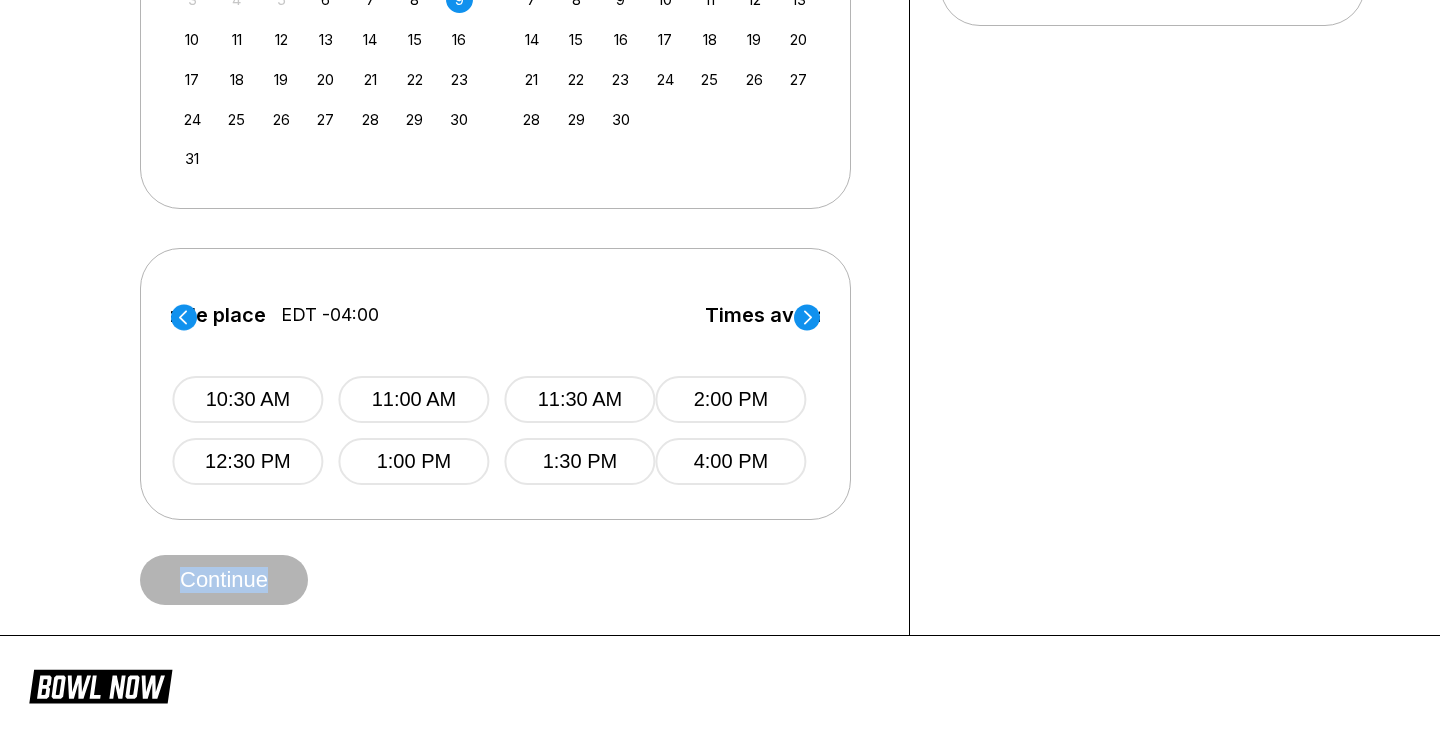 click 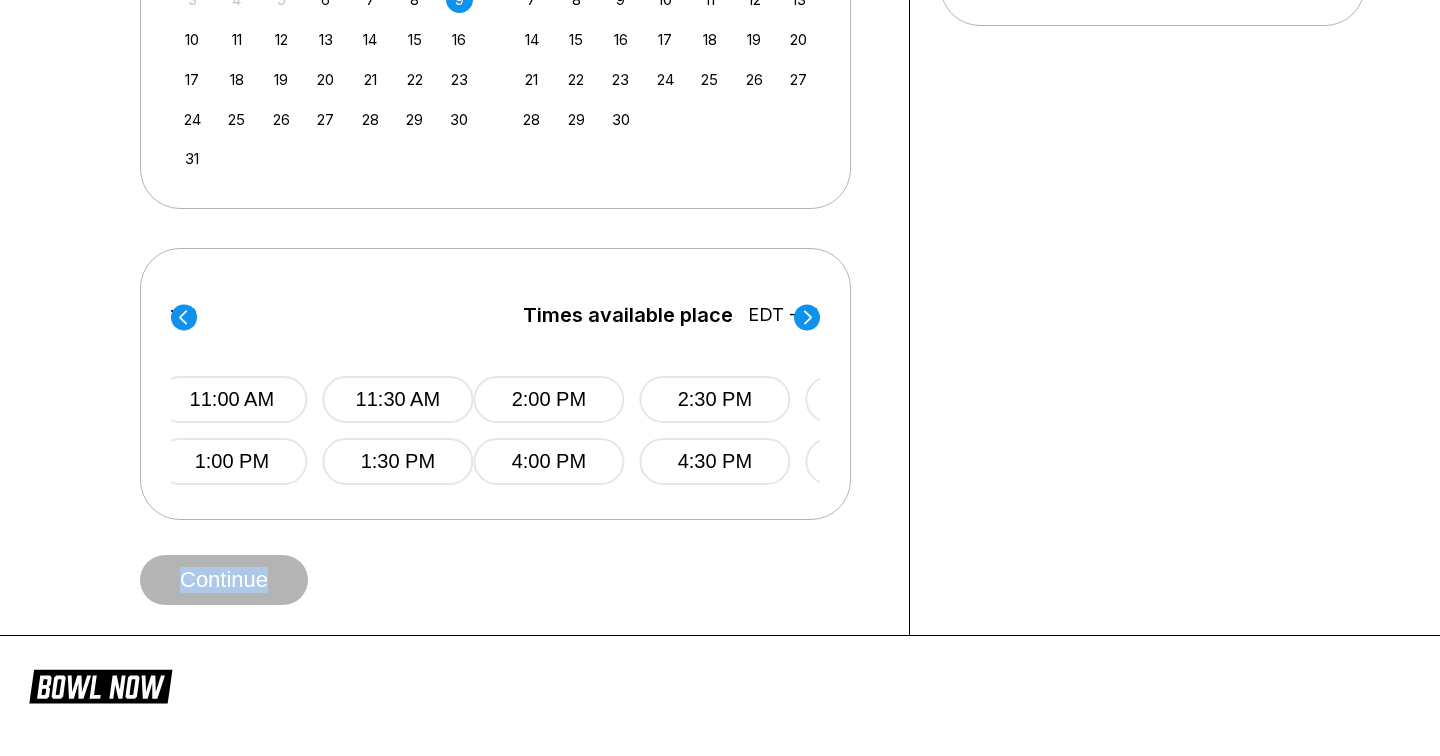 click 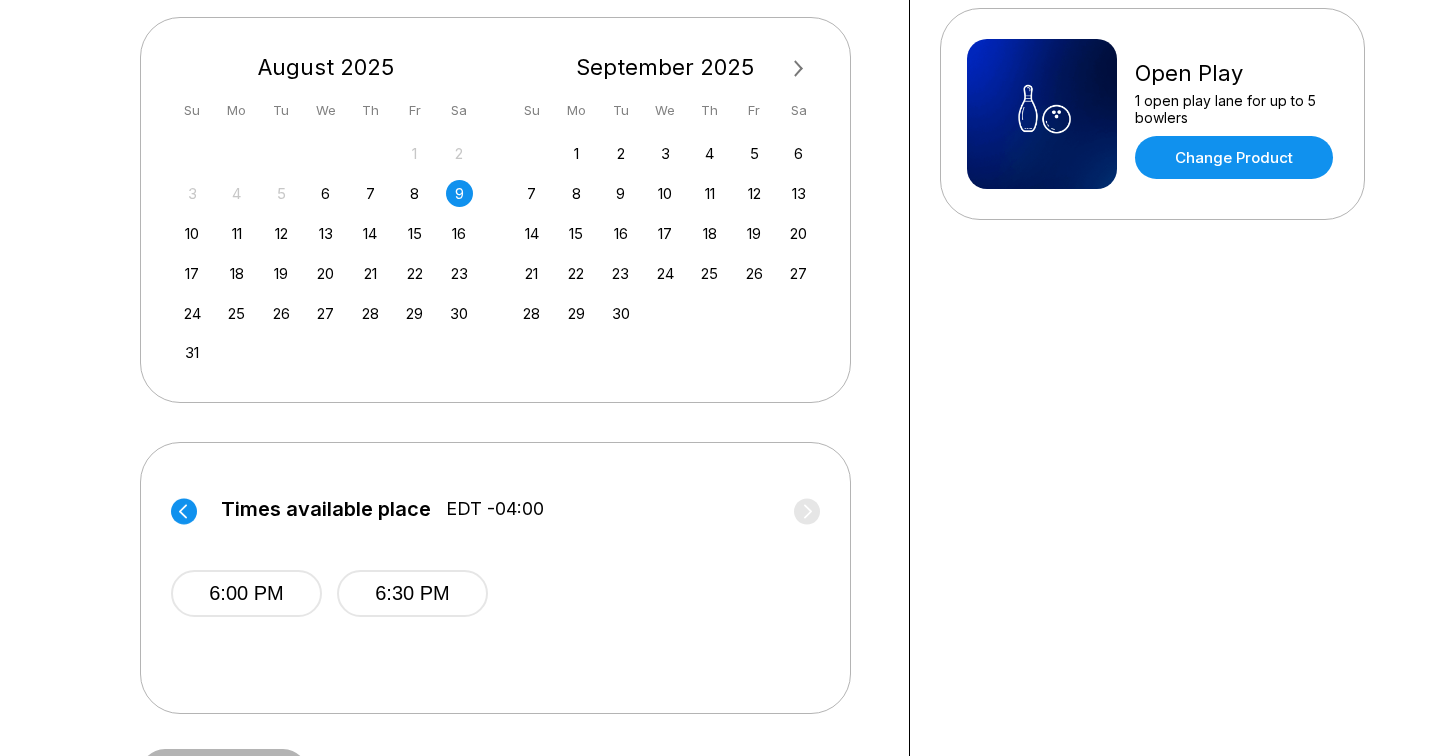 scroll, scrollTop: 443, scrollLeft: 0, axis: vertical 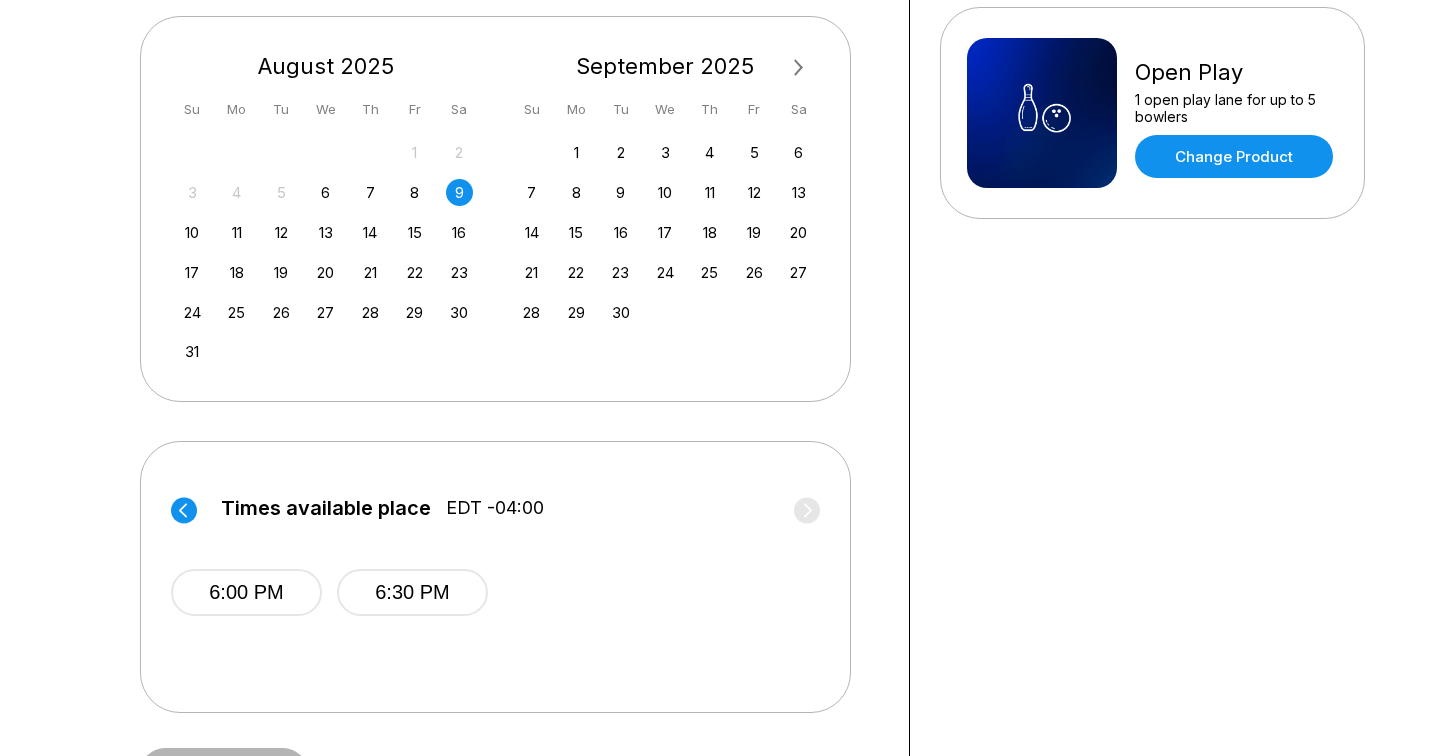 click on "EDT -04:00" at bounding box center (495, 508) 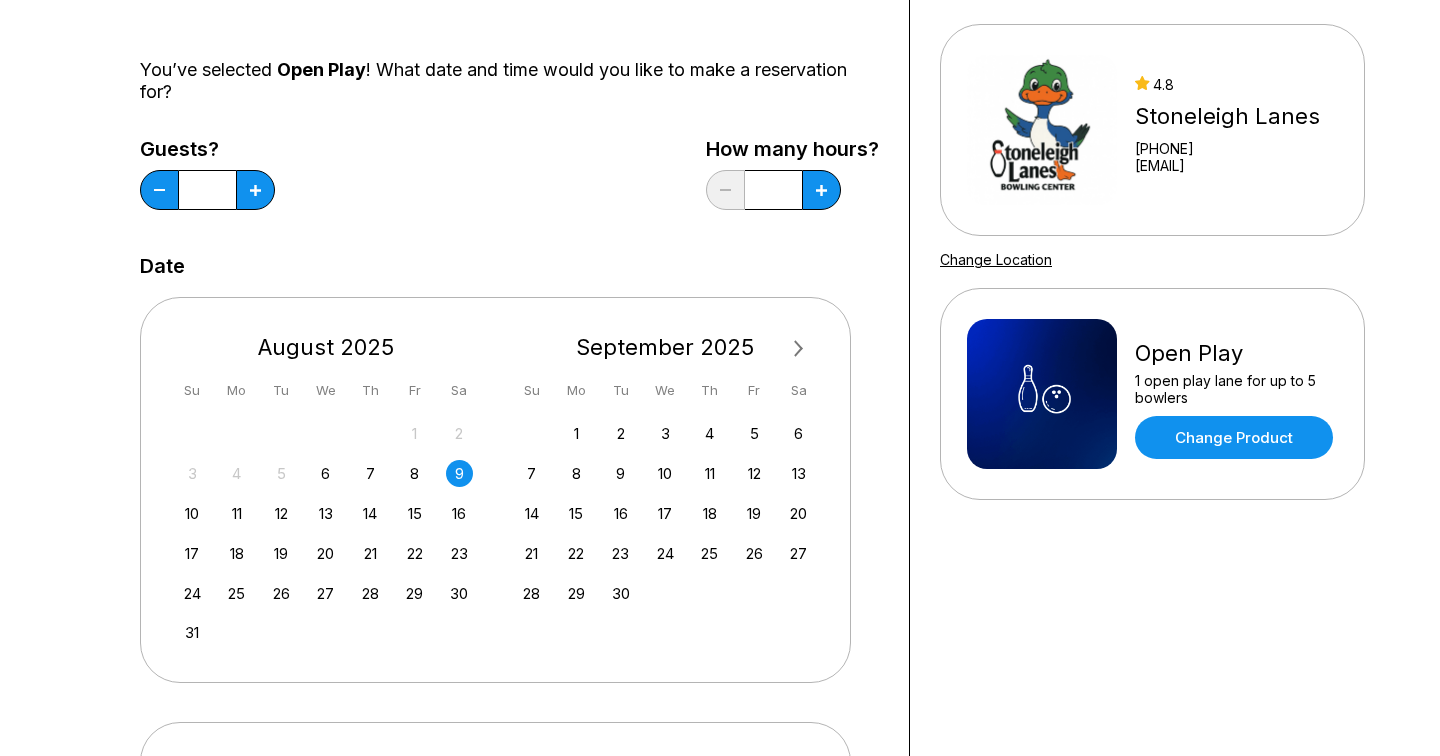 scroll, scrollTop: 134, scrollLeft: 0, axis: vertical 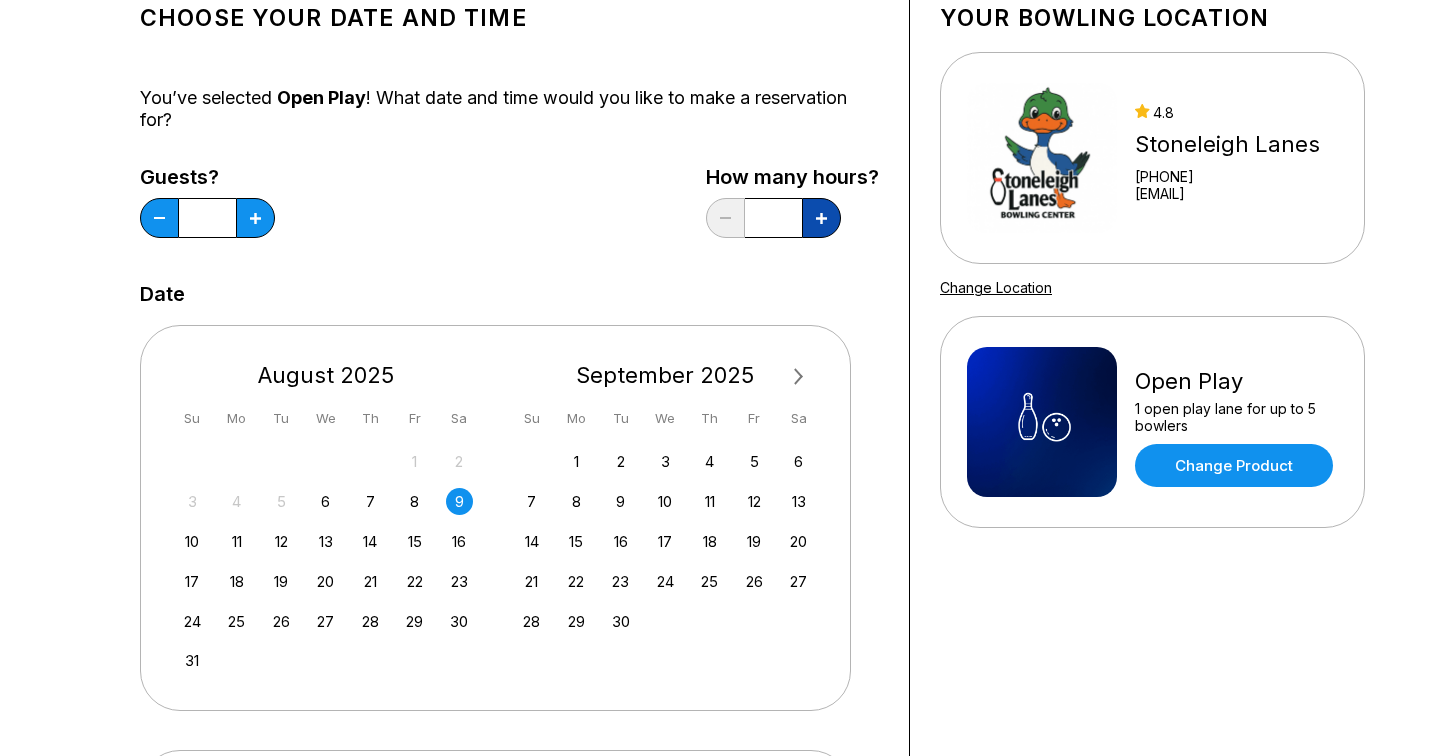 click at bounding box center [255, 218] 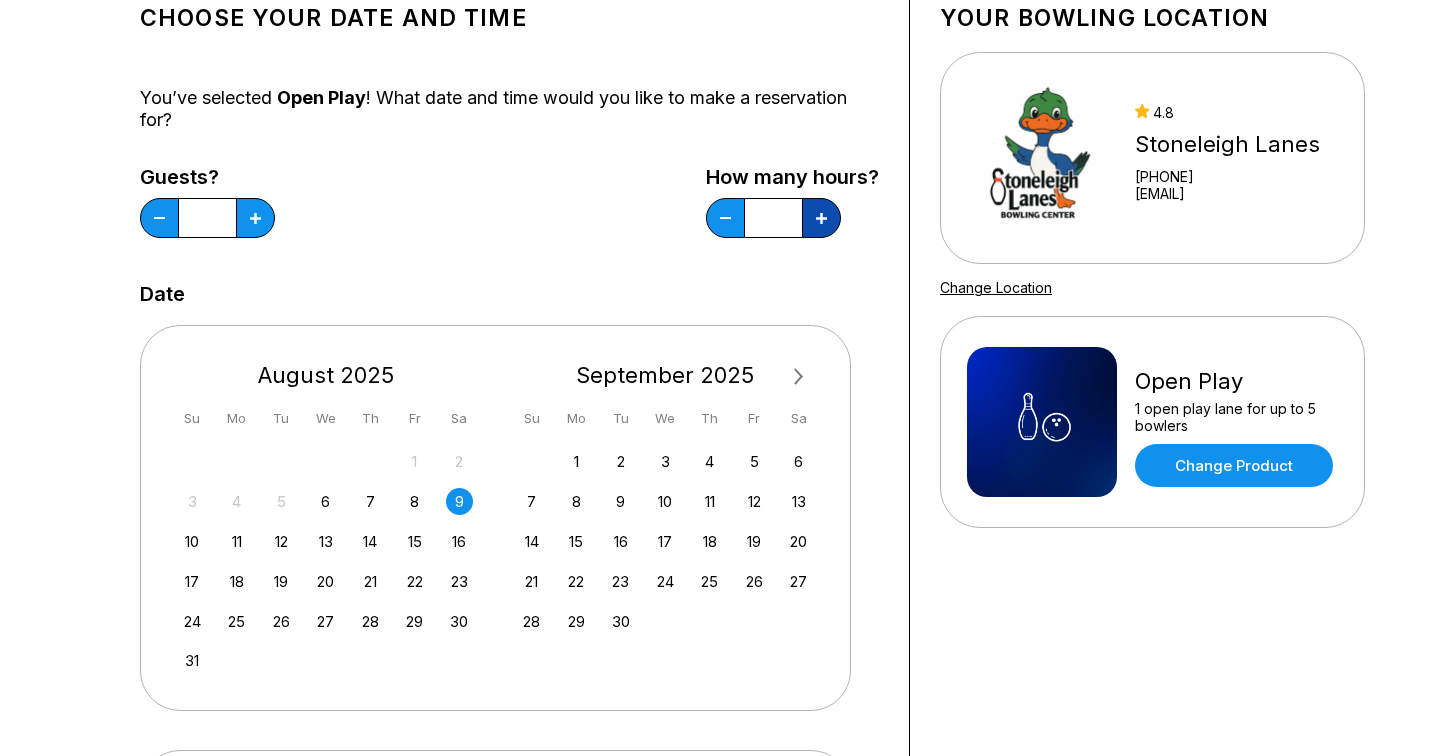 click at bounding box center [255, 218] 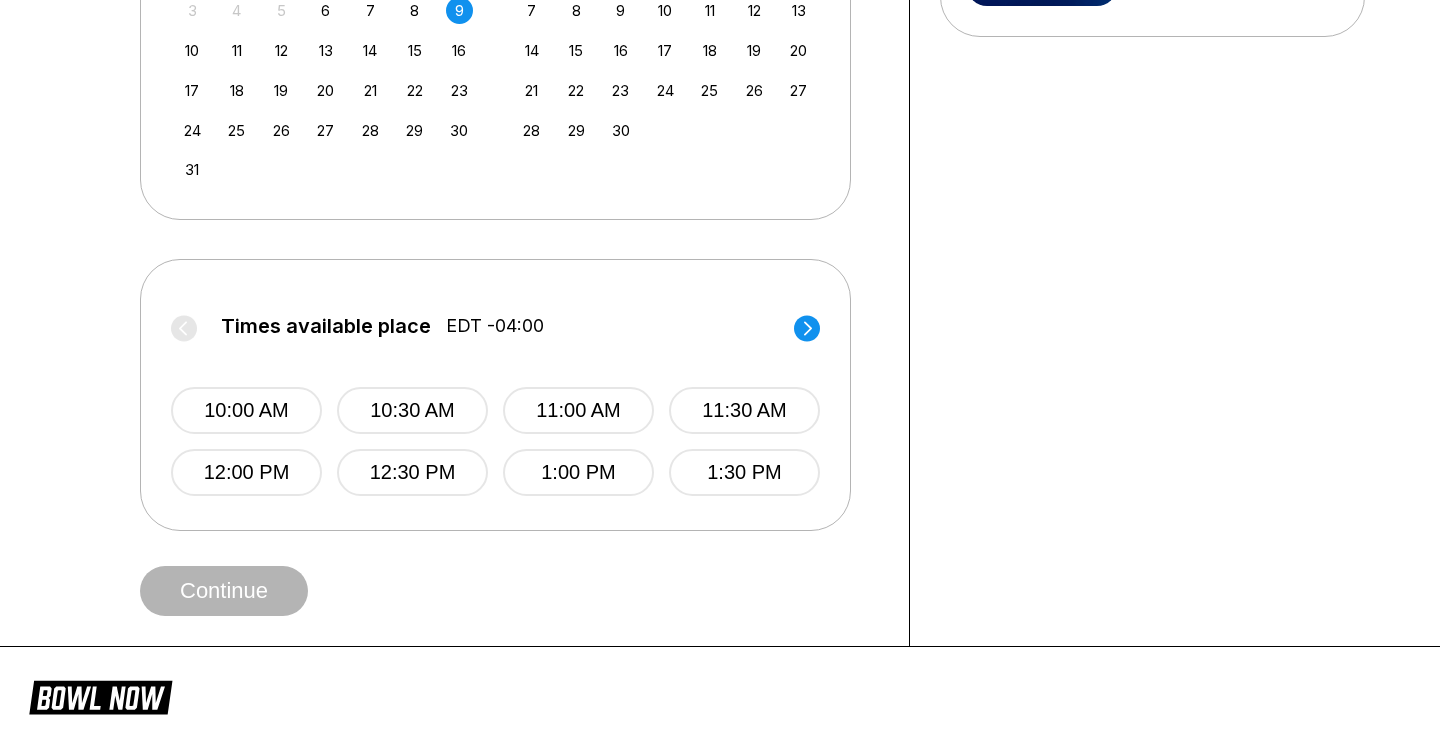 scroll, scrollTop: 647, scrollLeft: 0, axis: vertical 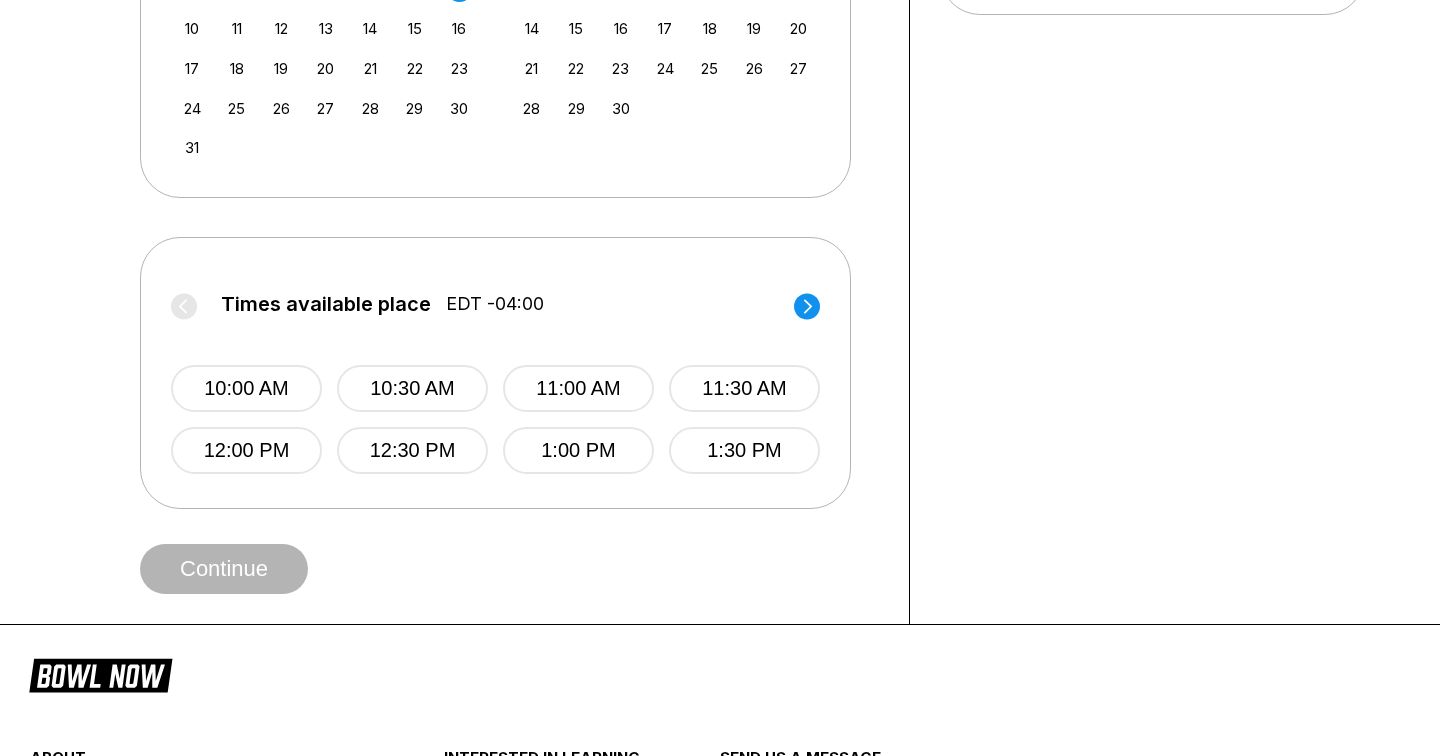 click 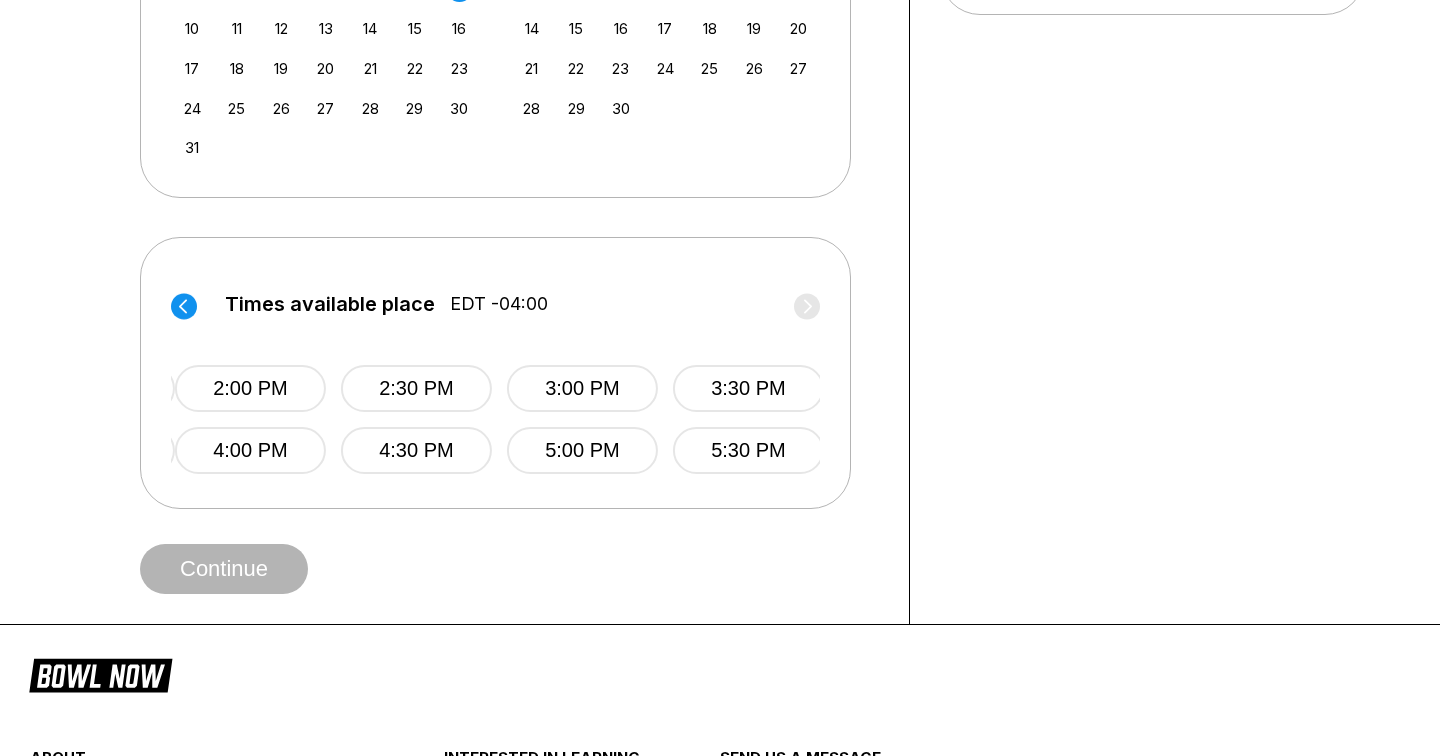 click on "Times available place EDT -04:00" at bounding box center [499, 309] 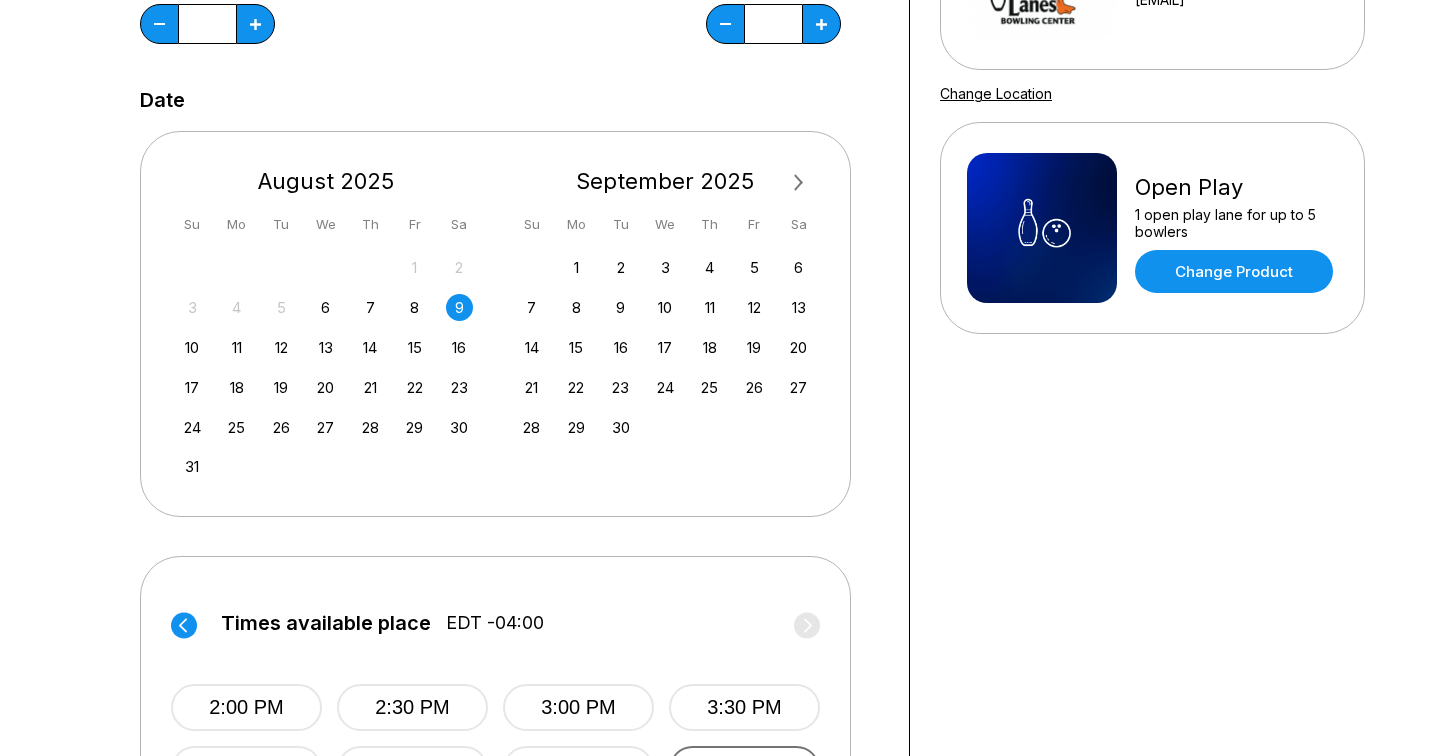 scroll, scrollTop: 0, scrollLeft: 0, axis: both 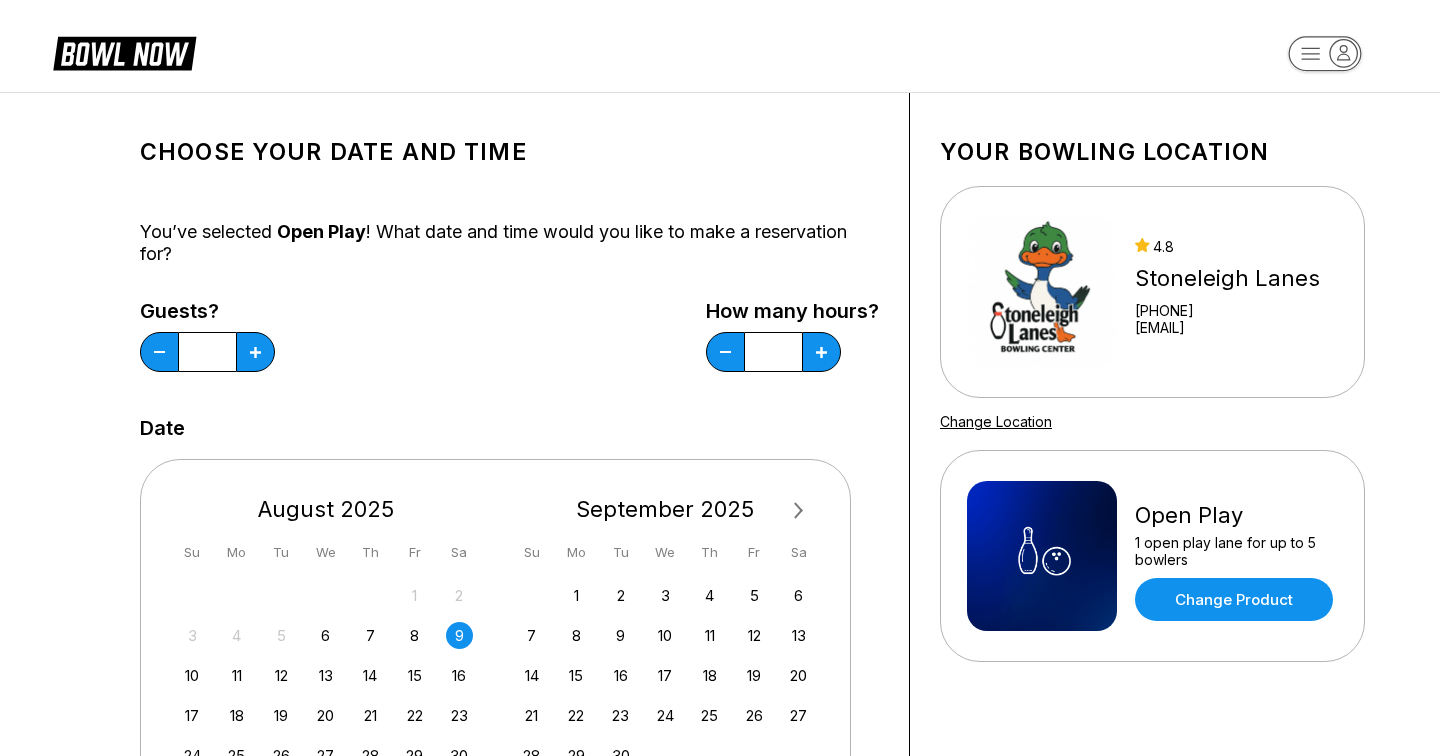 click 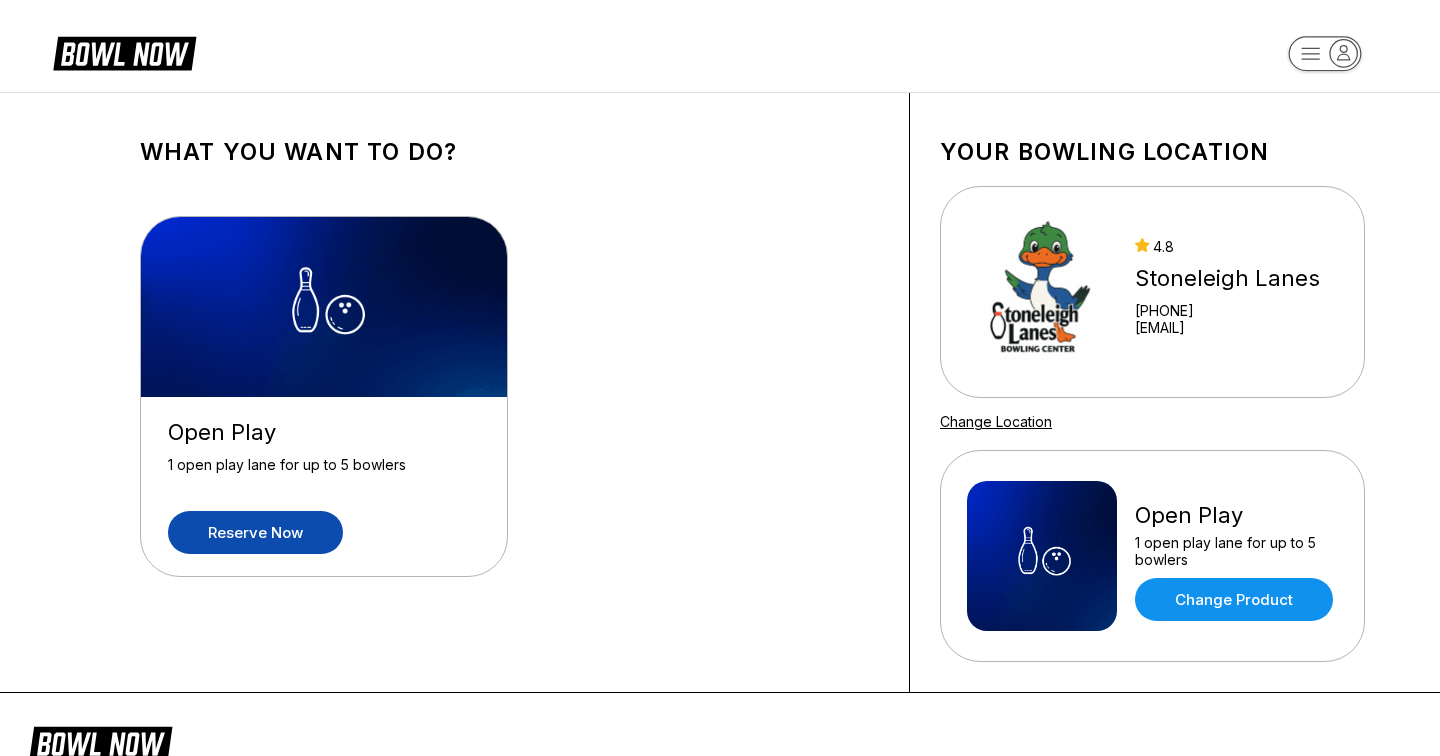 click on "Stoneleigh Lanes" at bounding box center [1227, 278] 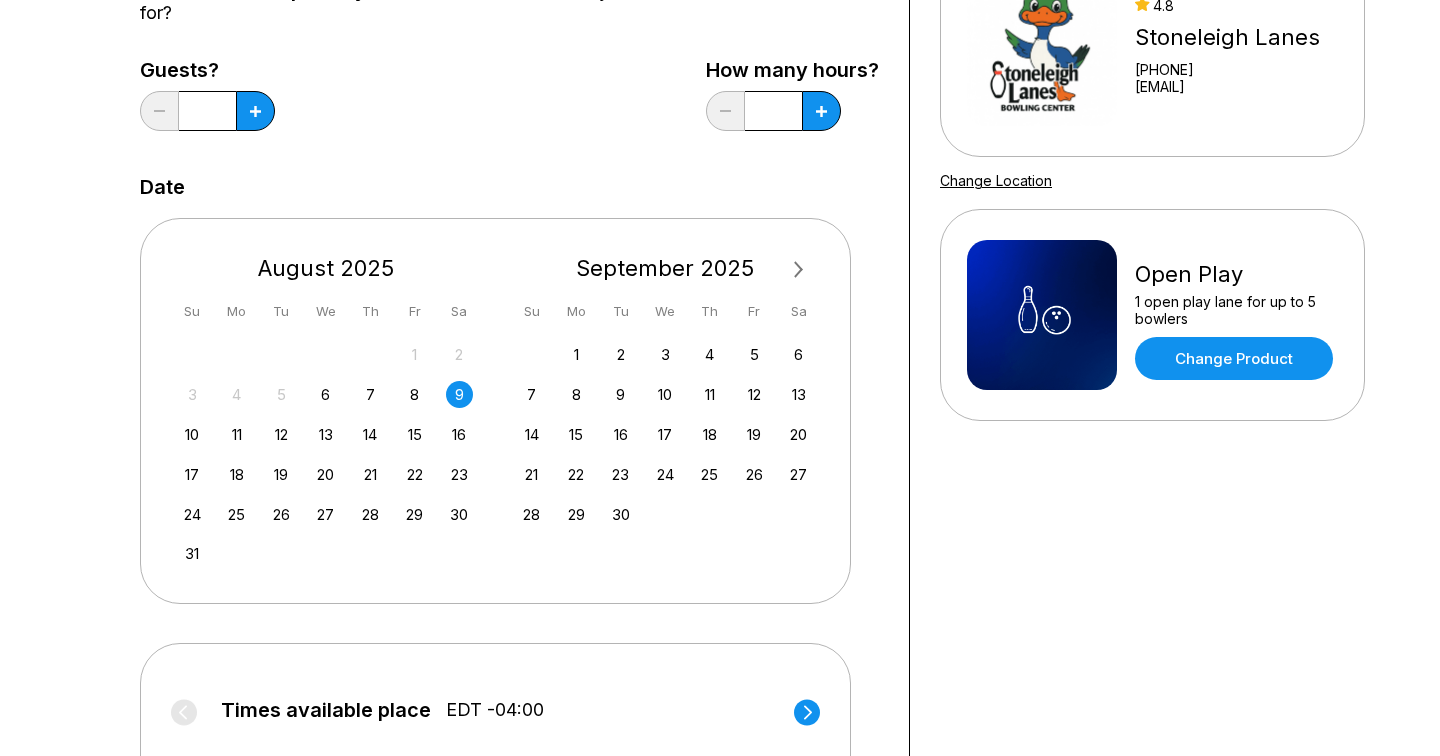 scroll, scrollTop: 259, scrollLeft: 0, axis: vertical 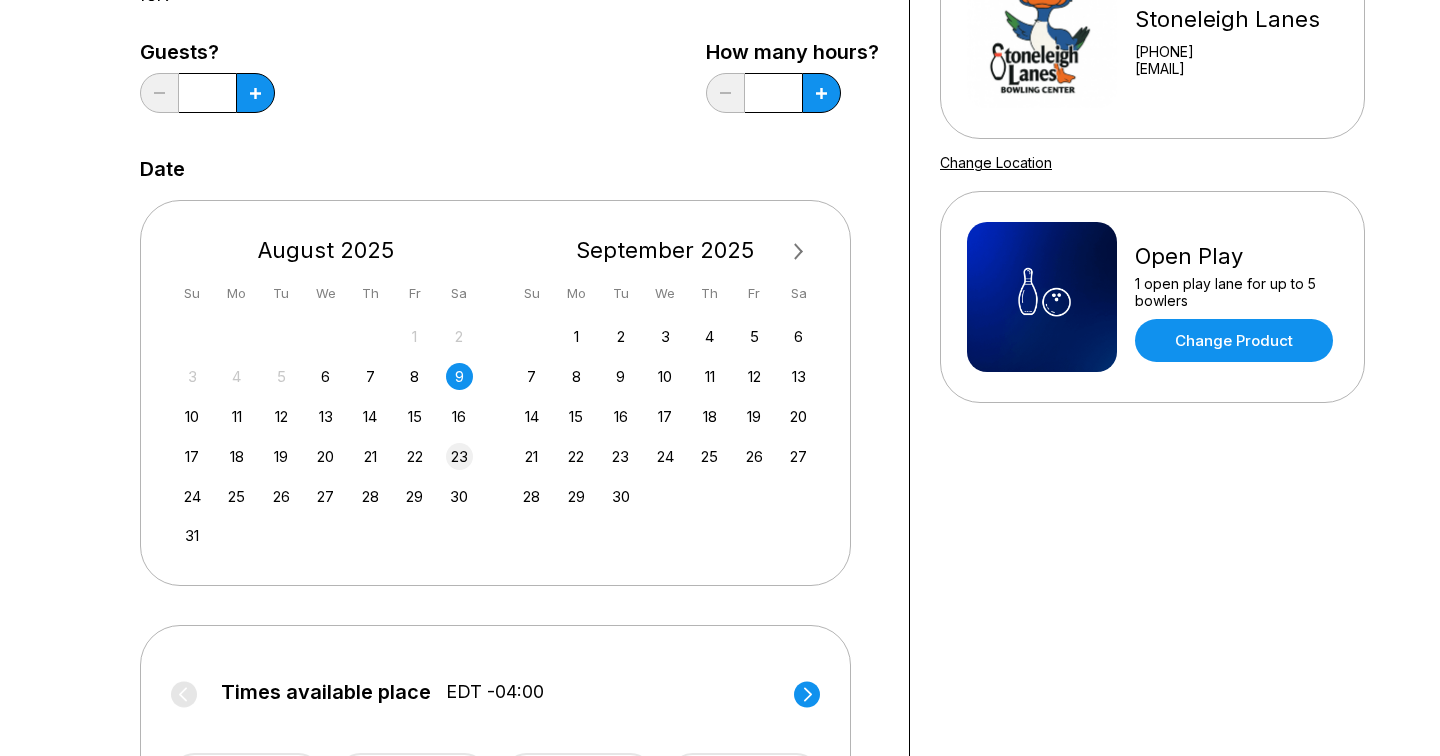 click on "23" at bounding box center (459, 456) 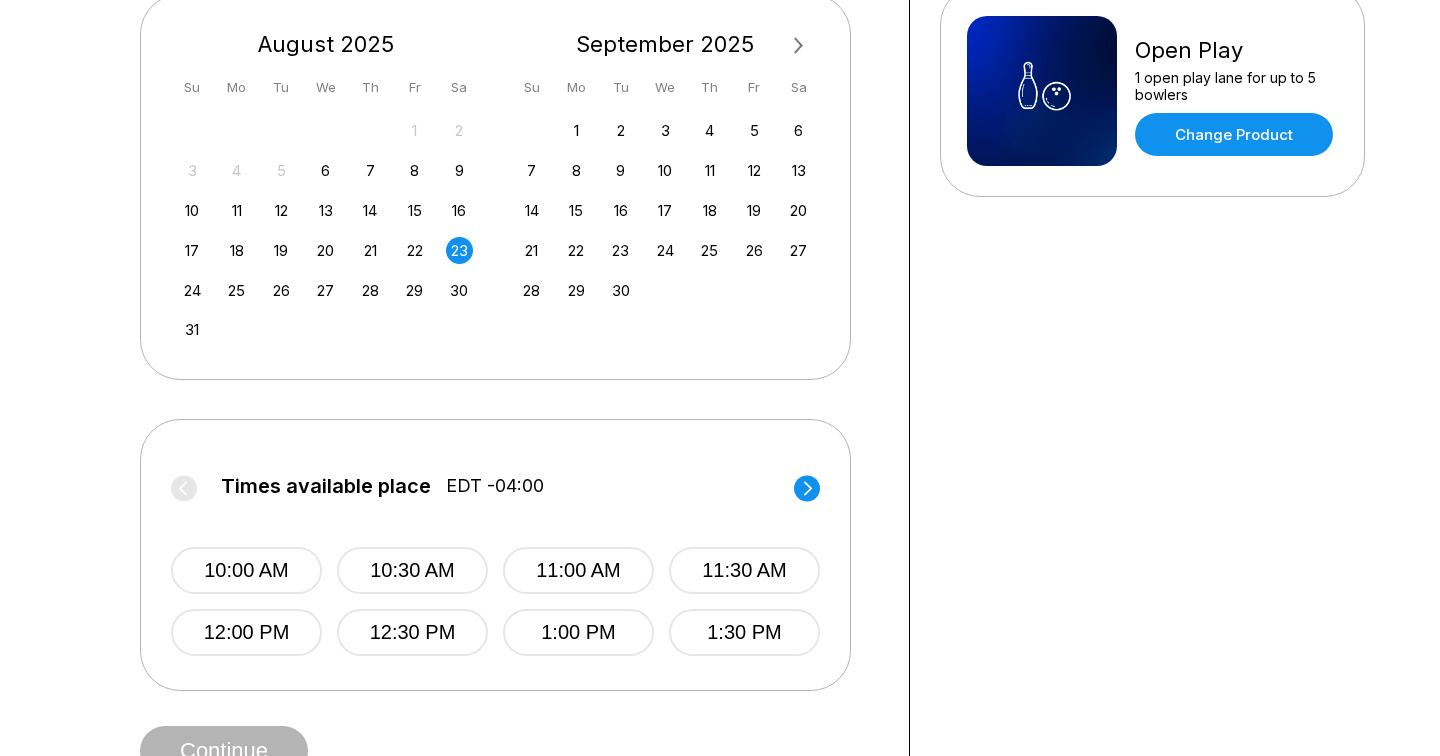 scroll, scrollTop: 517, scrollLeft: 0, axis: vertical 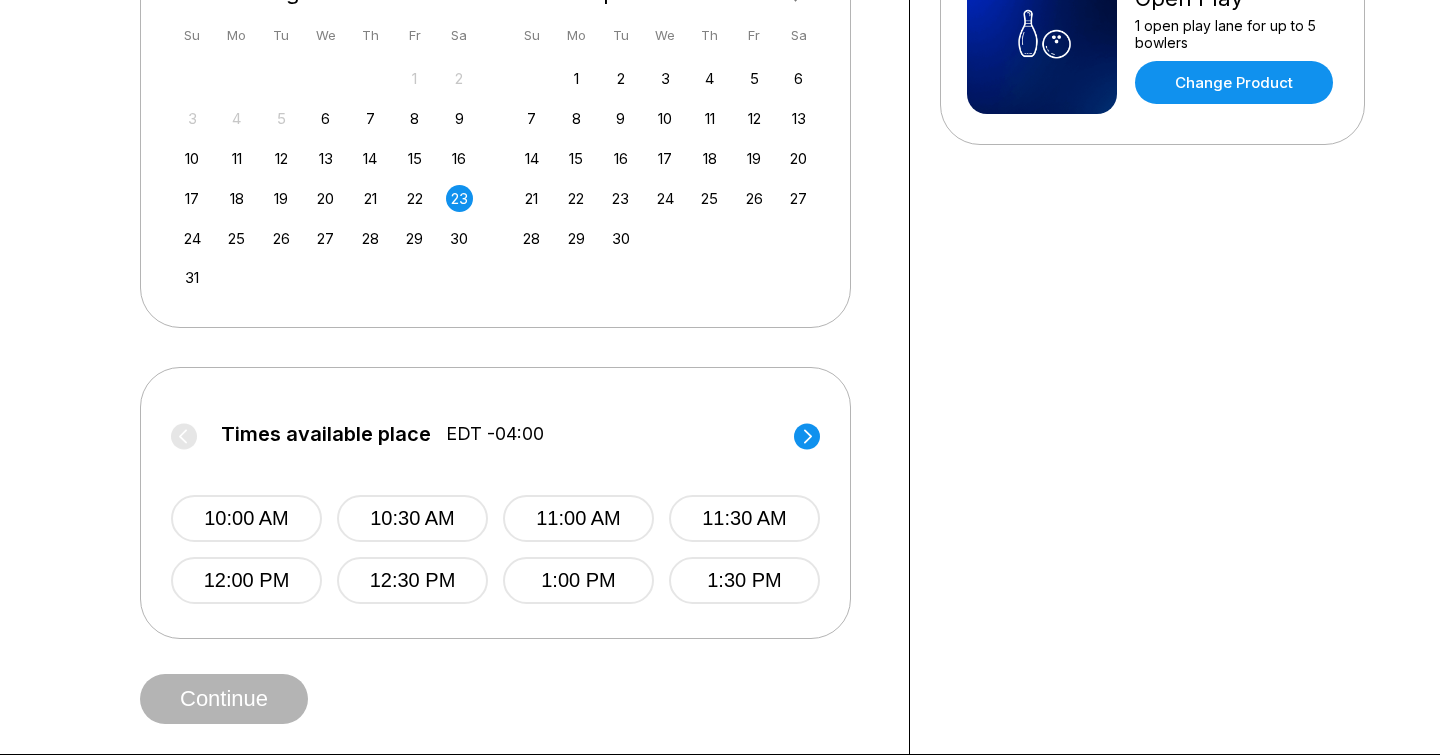 click 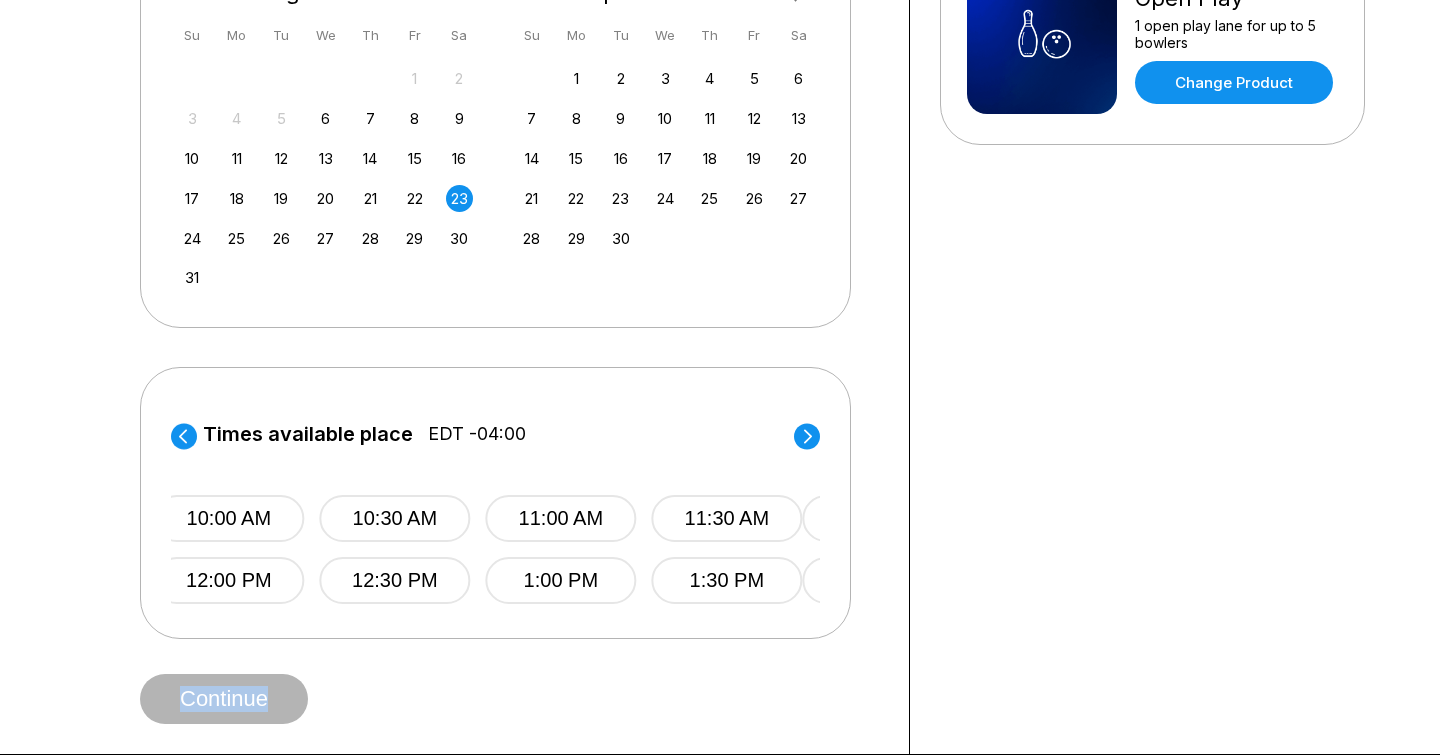 click 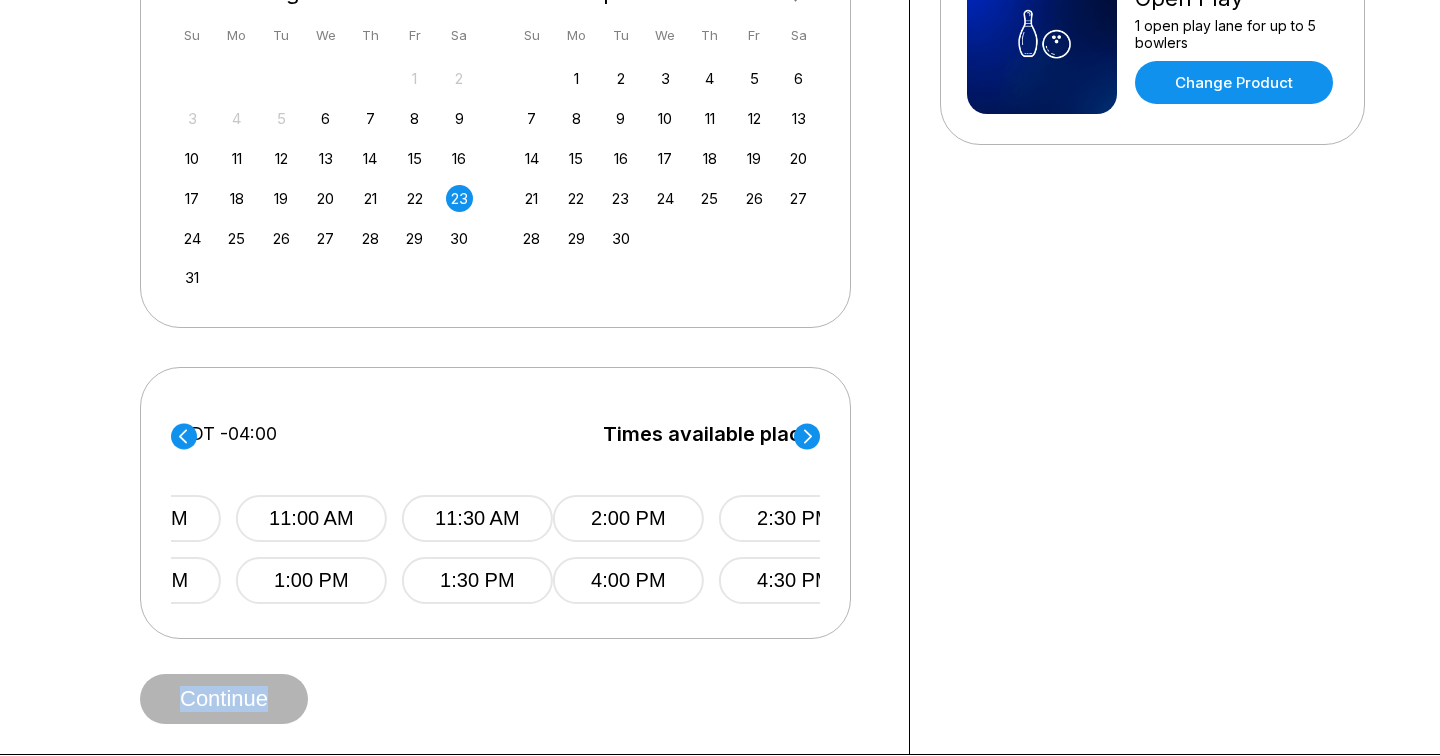 click 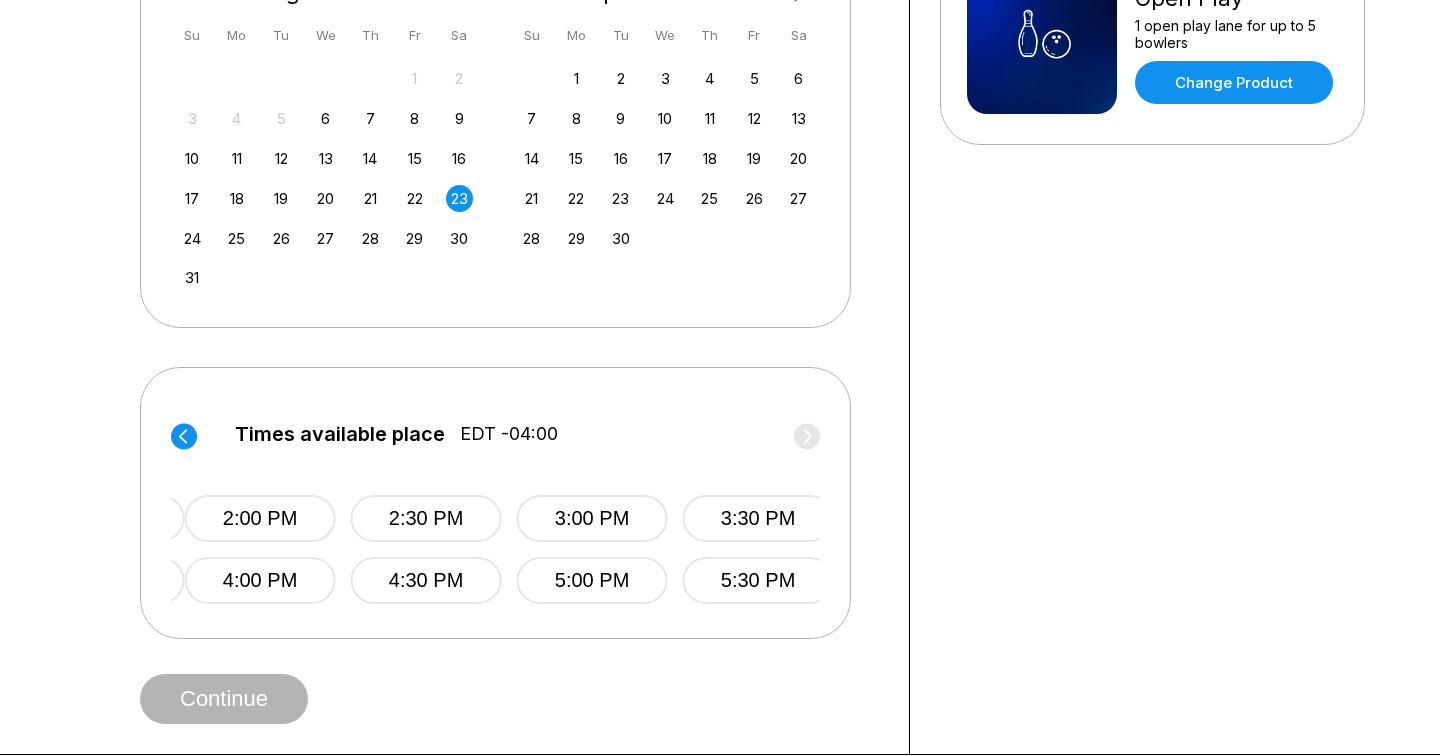 click on "Times available place EDT -04:00" at bounding box center [1158, 439] 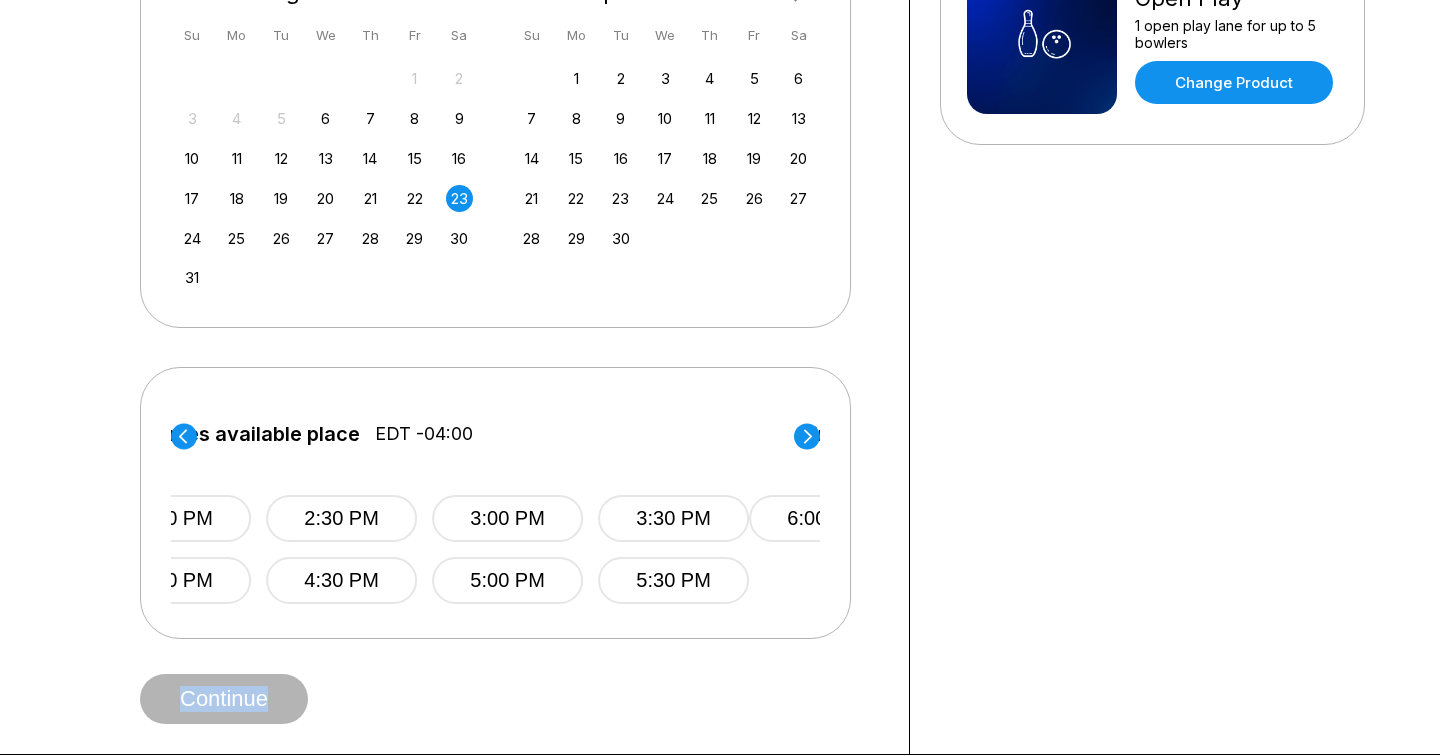 click 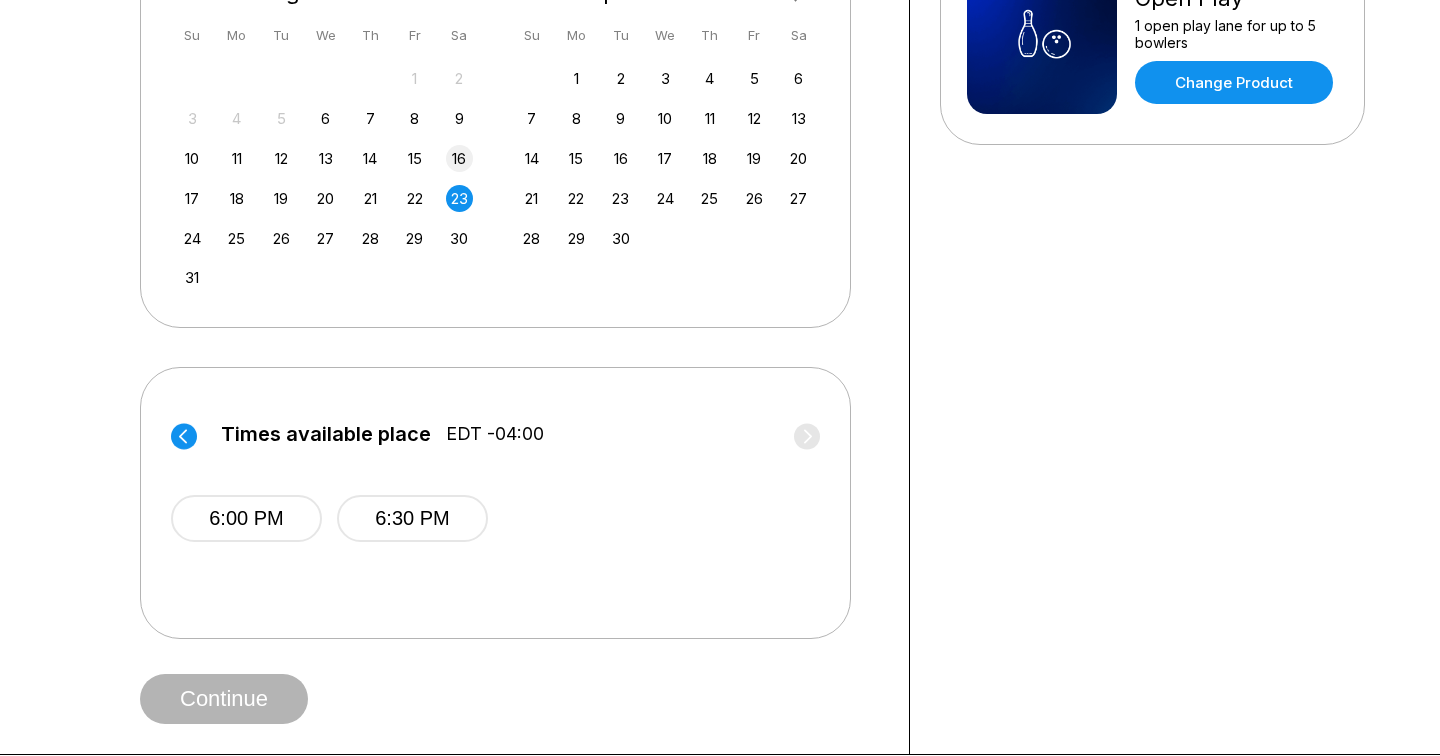 click on "16" at bounding box center (459, 158) 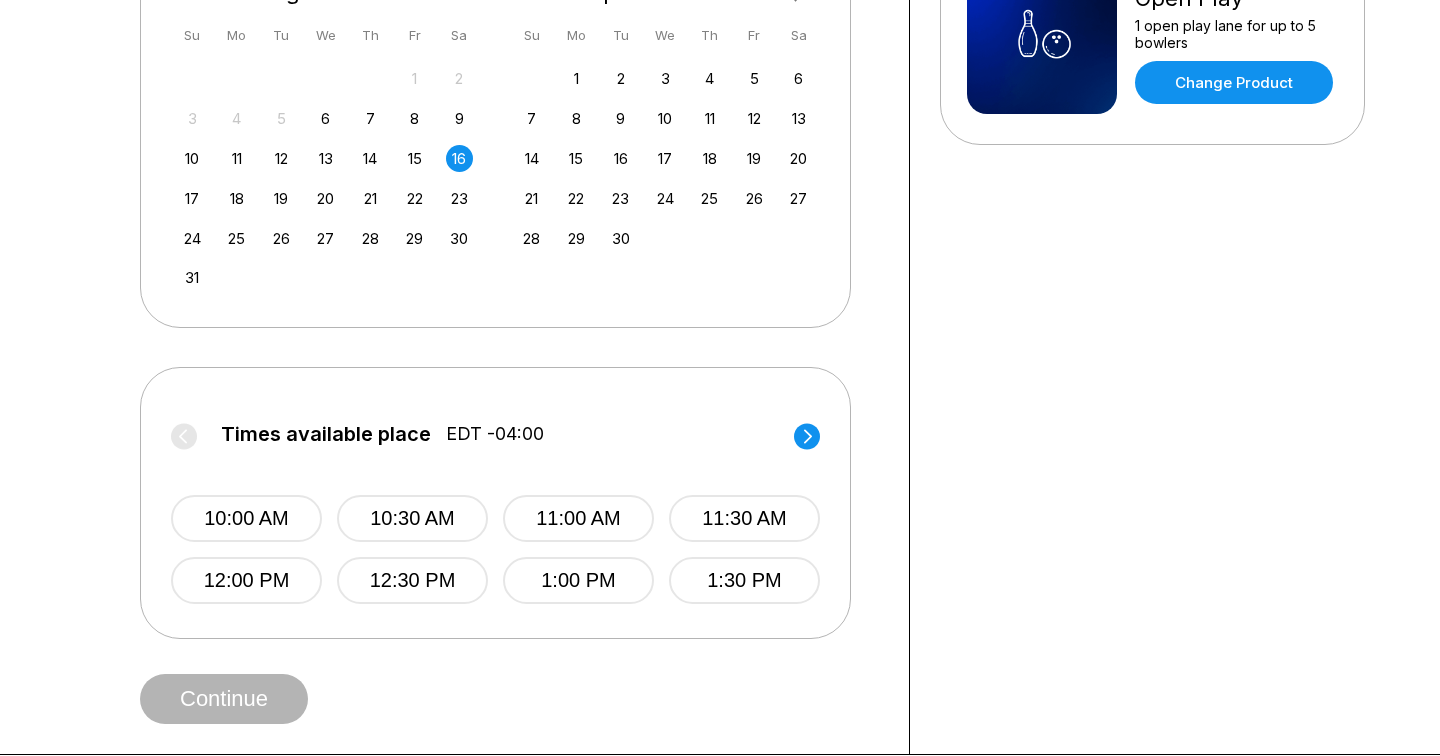 click 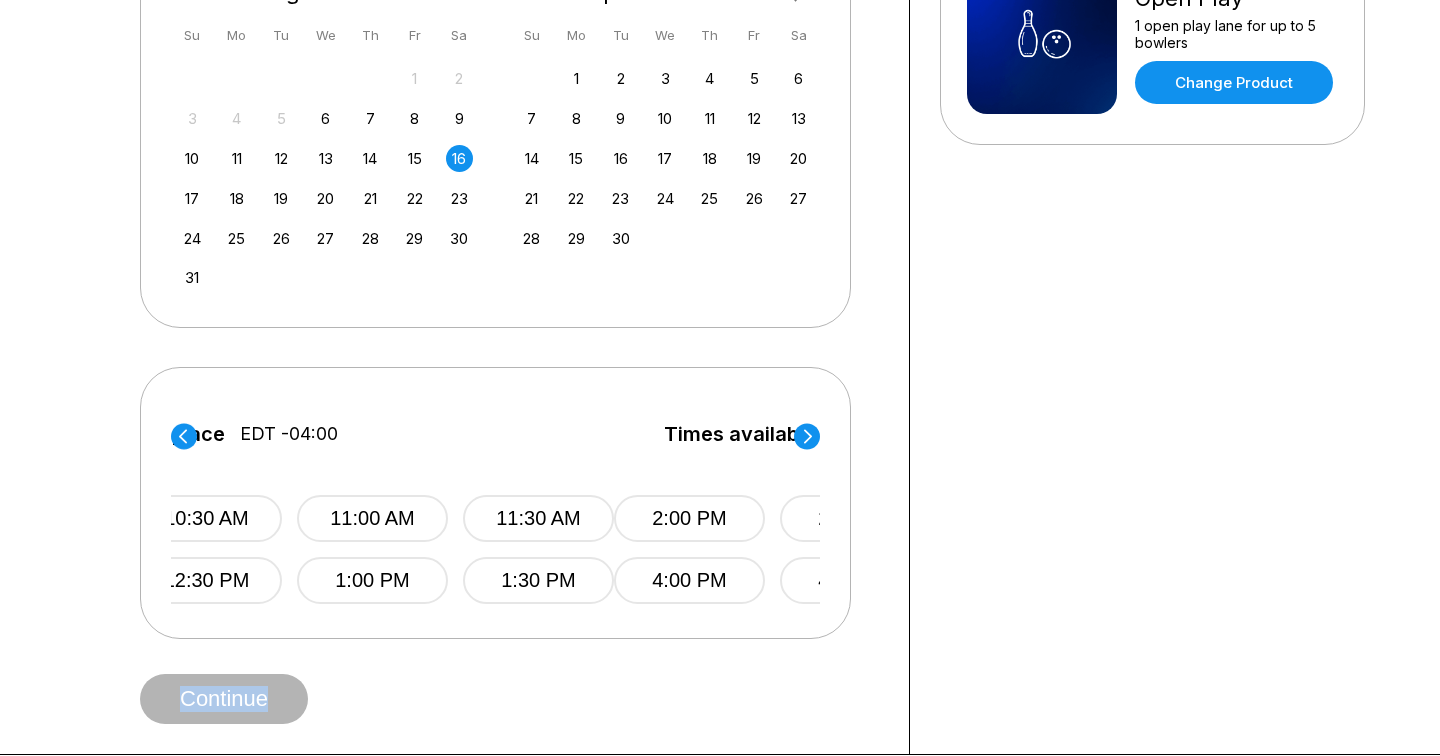 click 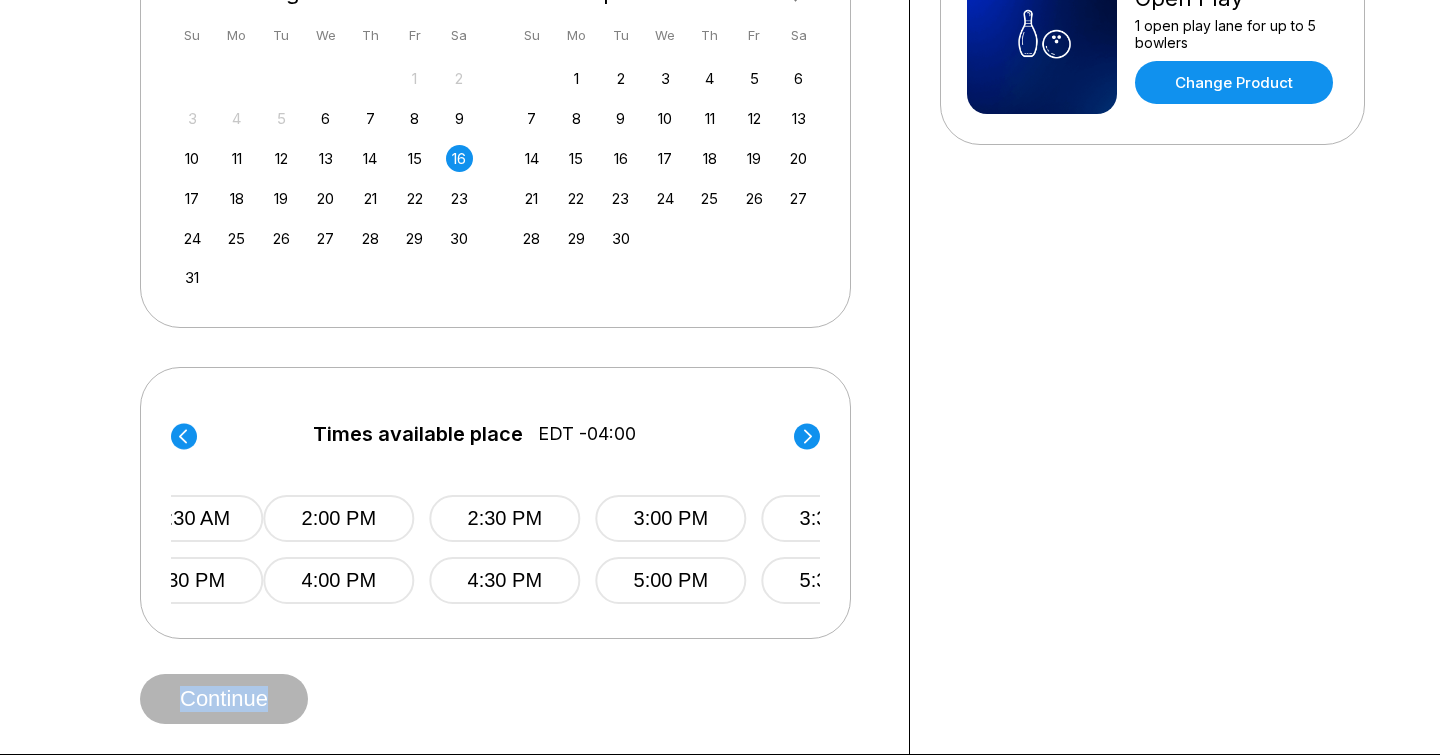 click 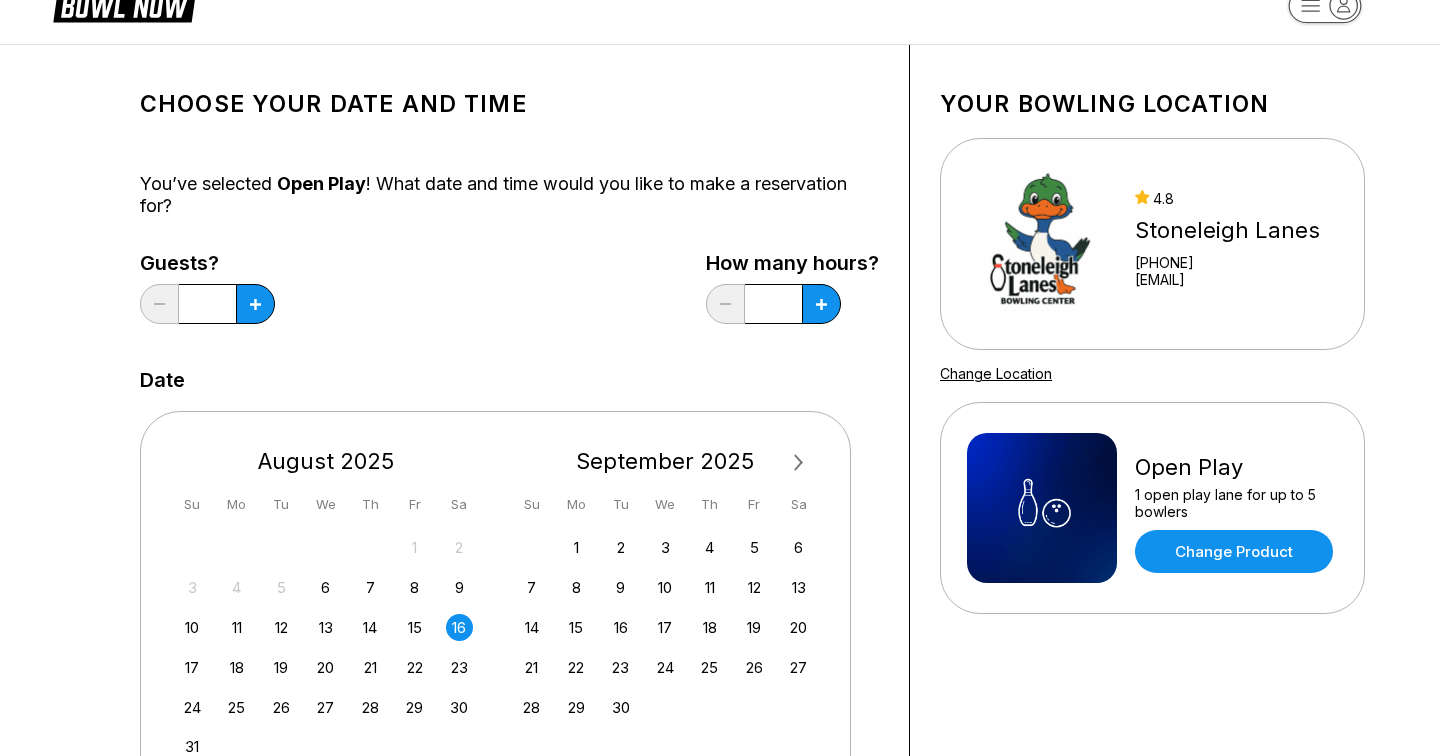 scroll, scrollTop: 43, scrollLeft: 0, axis: vertical 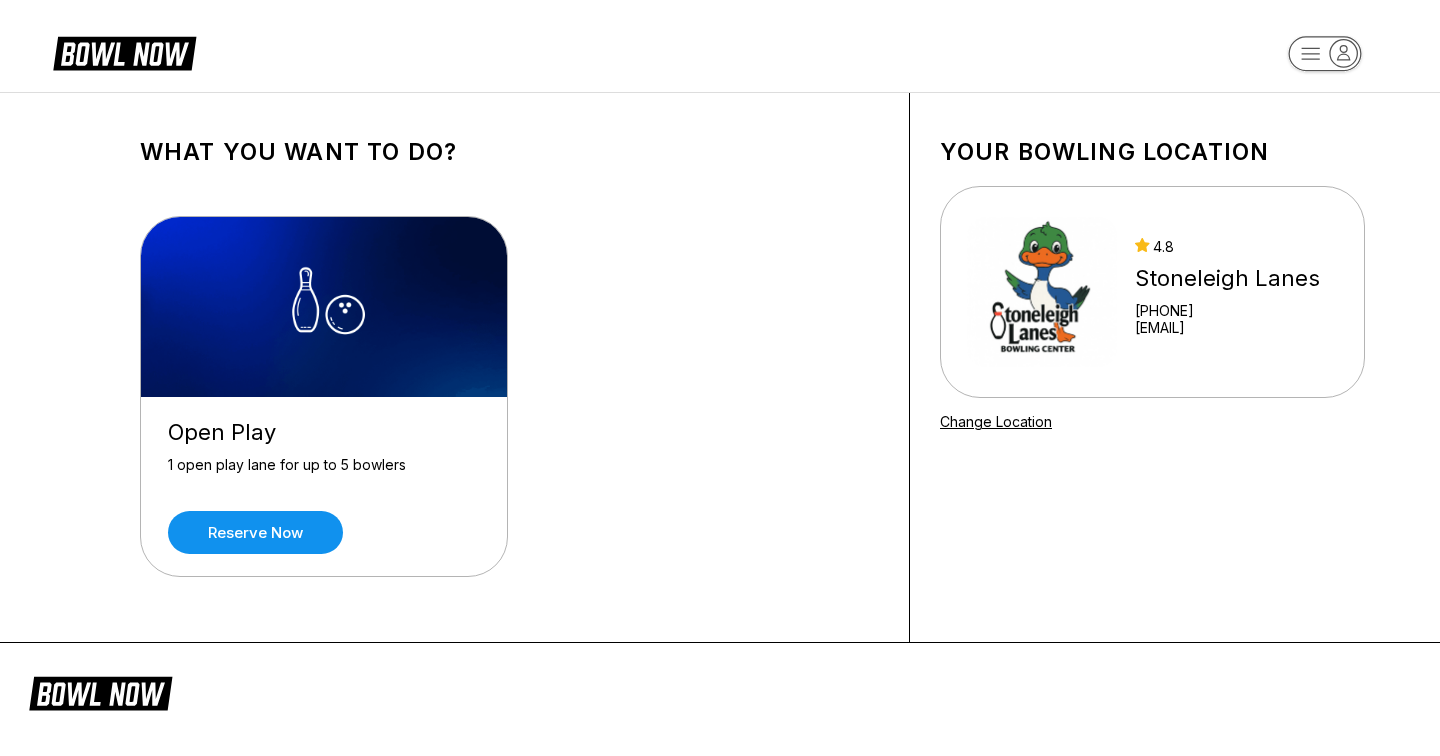 click on "Open Play 1 open play lane for up to 5 bowlers Reserve now" at bounding box center (324, 486) 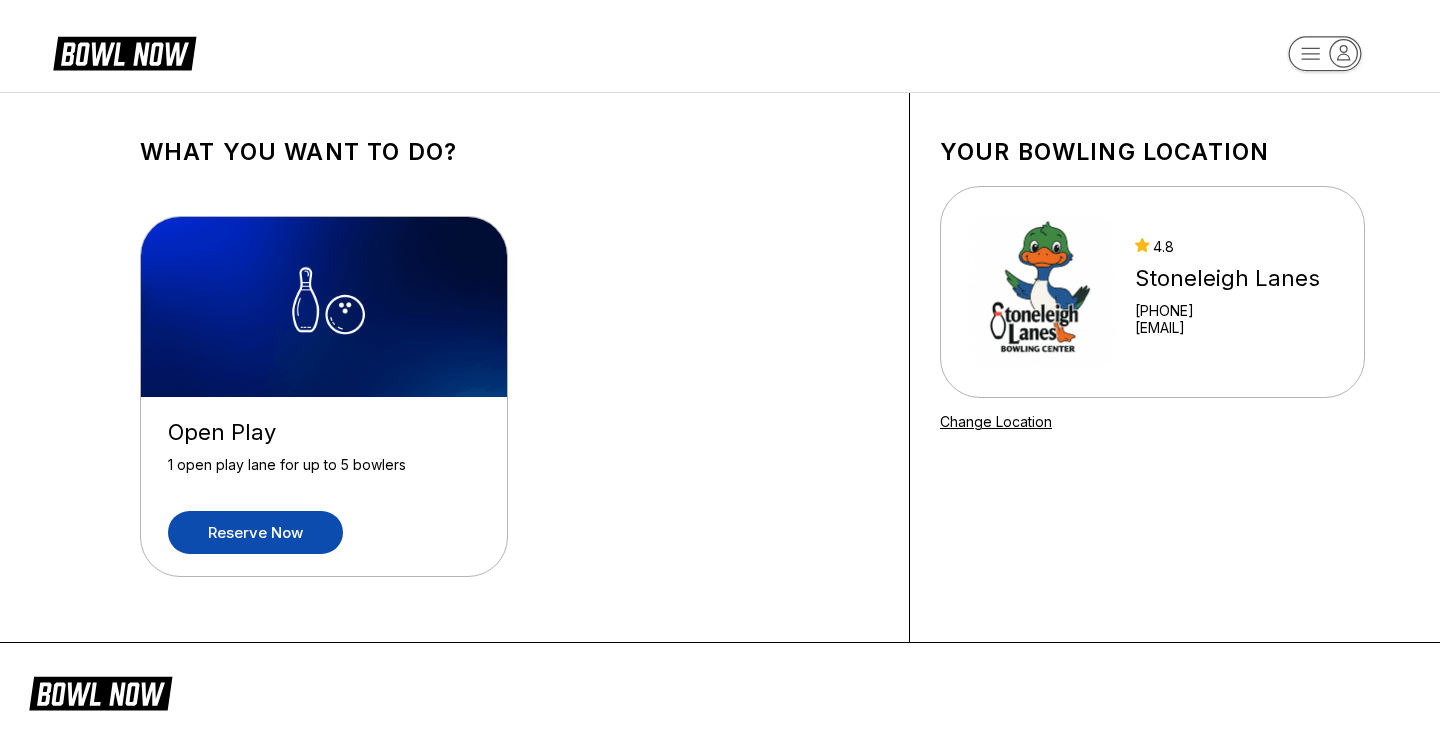click on "Reserve now" at bounding box center [255, 532] 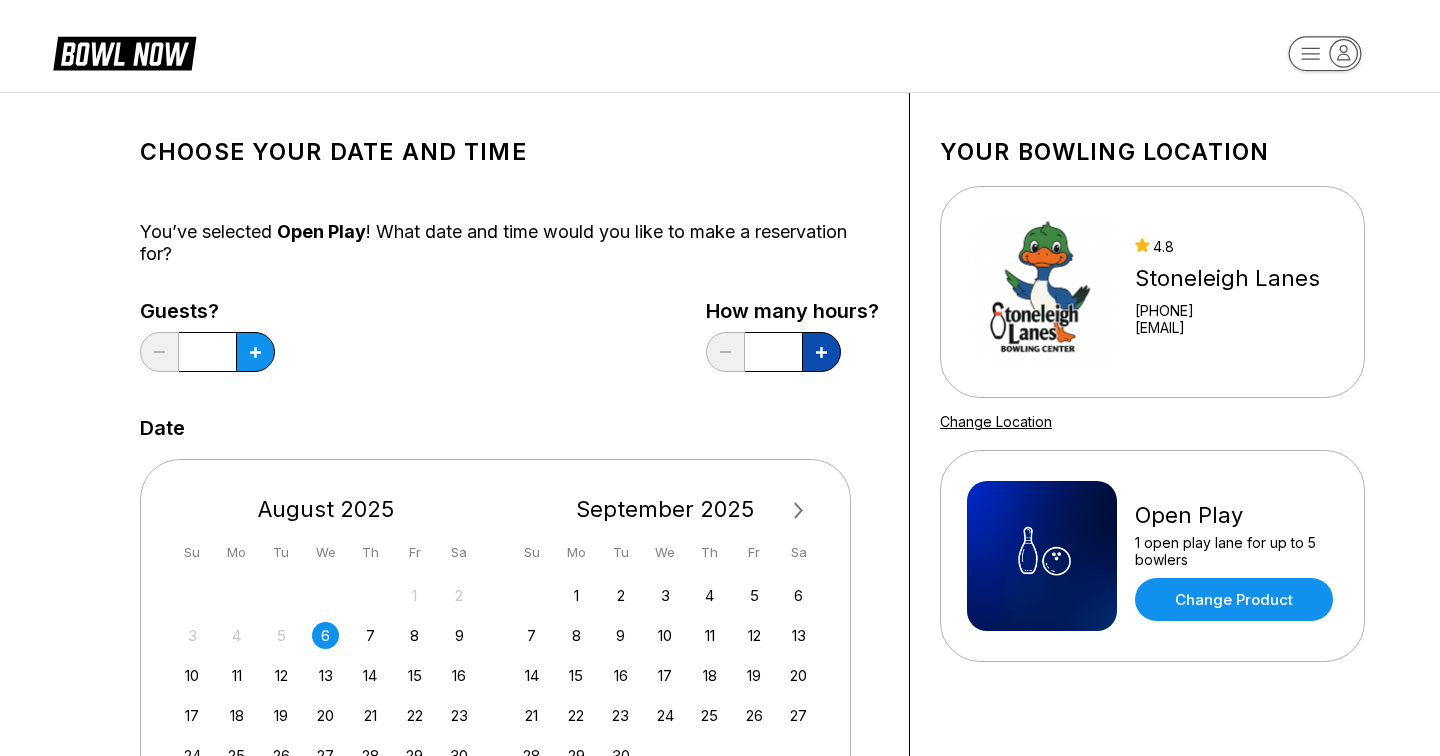 click 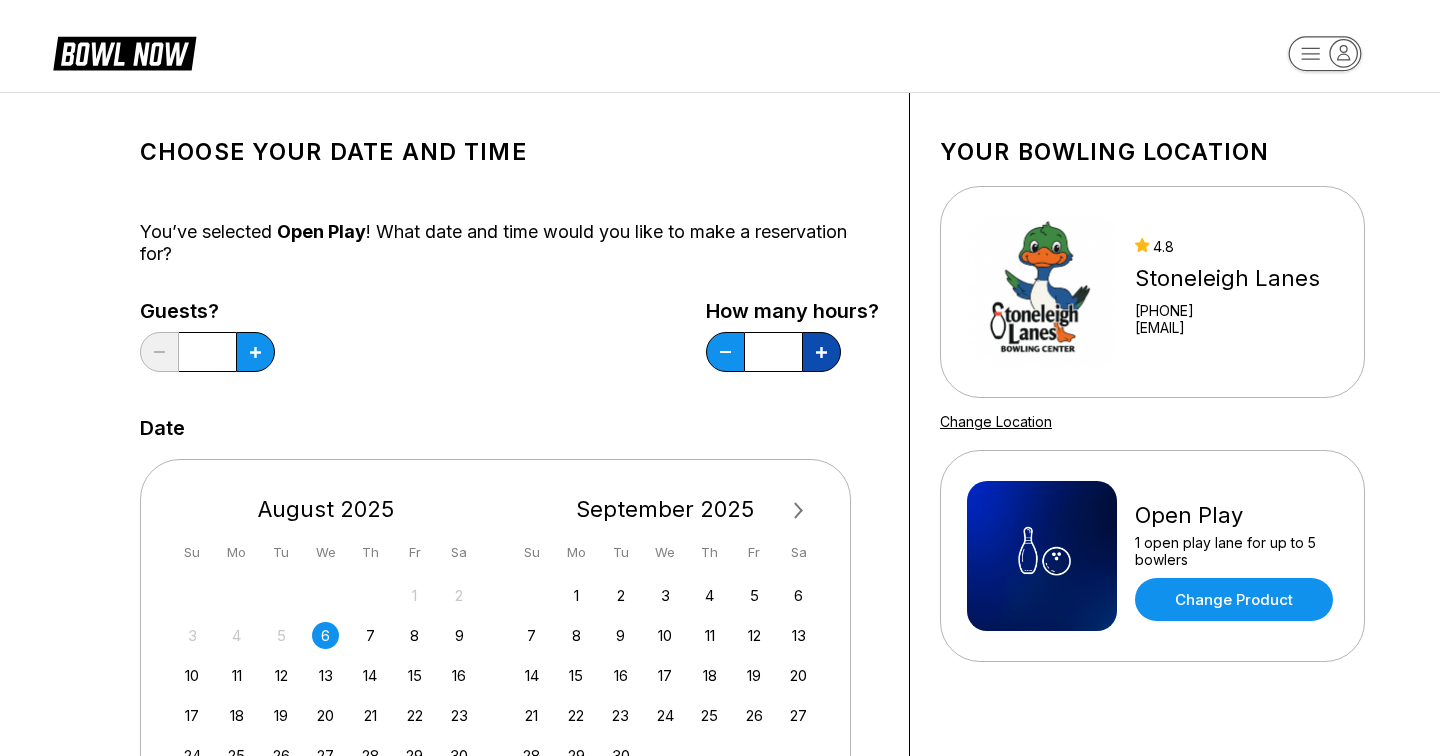 click 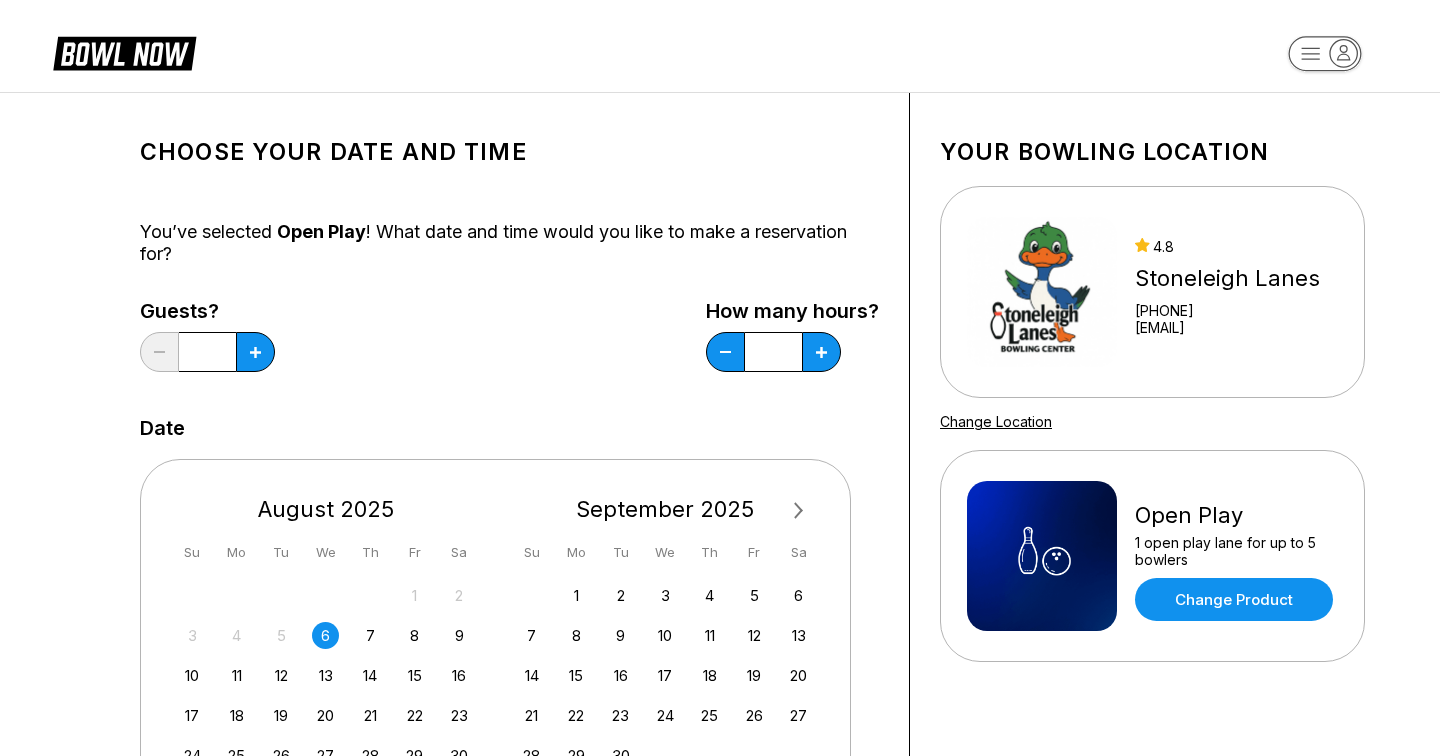 scroll, scrollTop: 296, scrollLeft: 0, axis: vertical 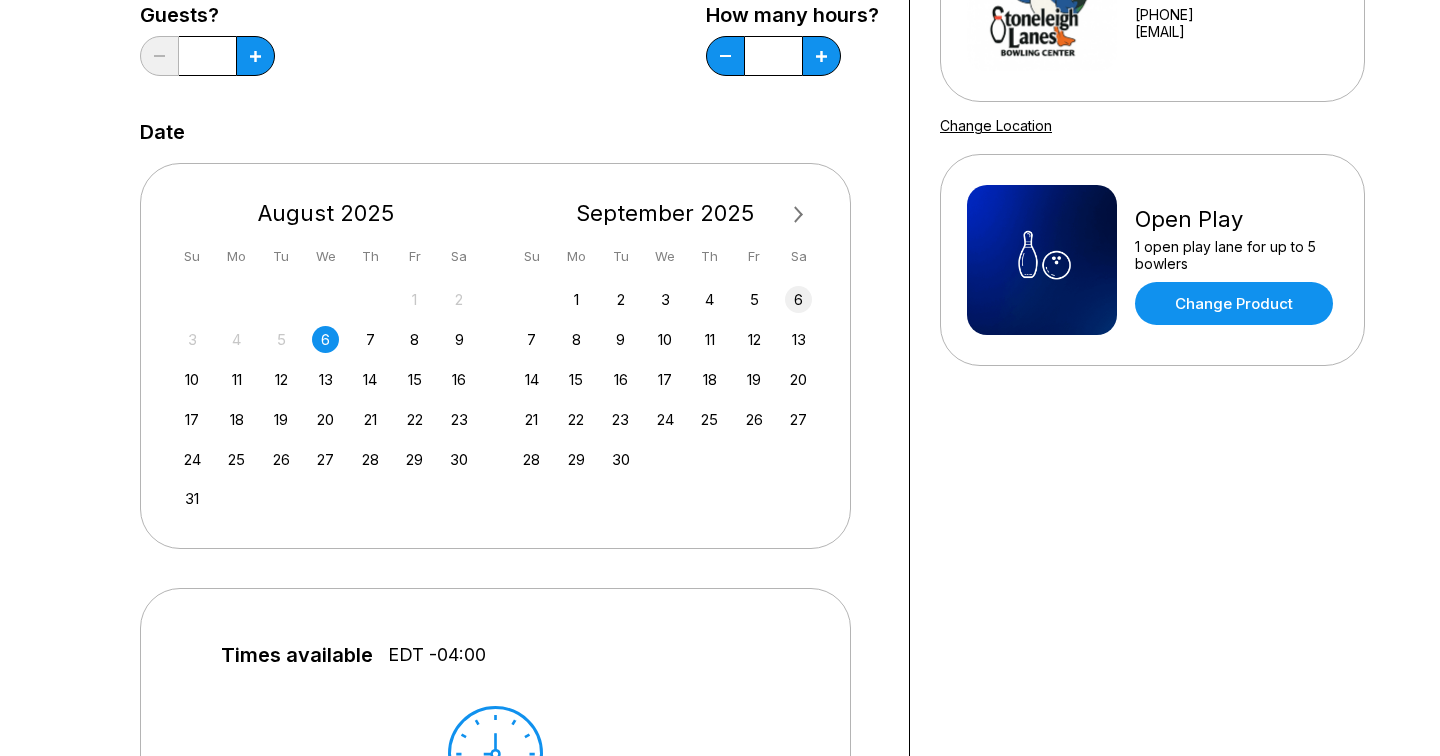 click on "6" at bounding box center [798, 299] 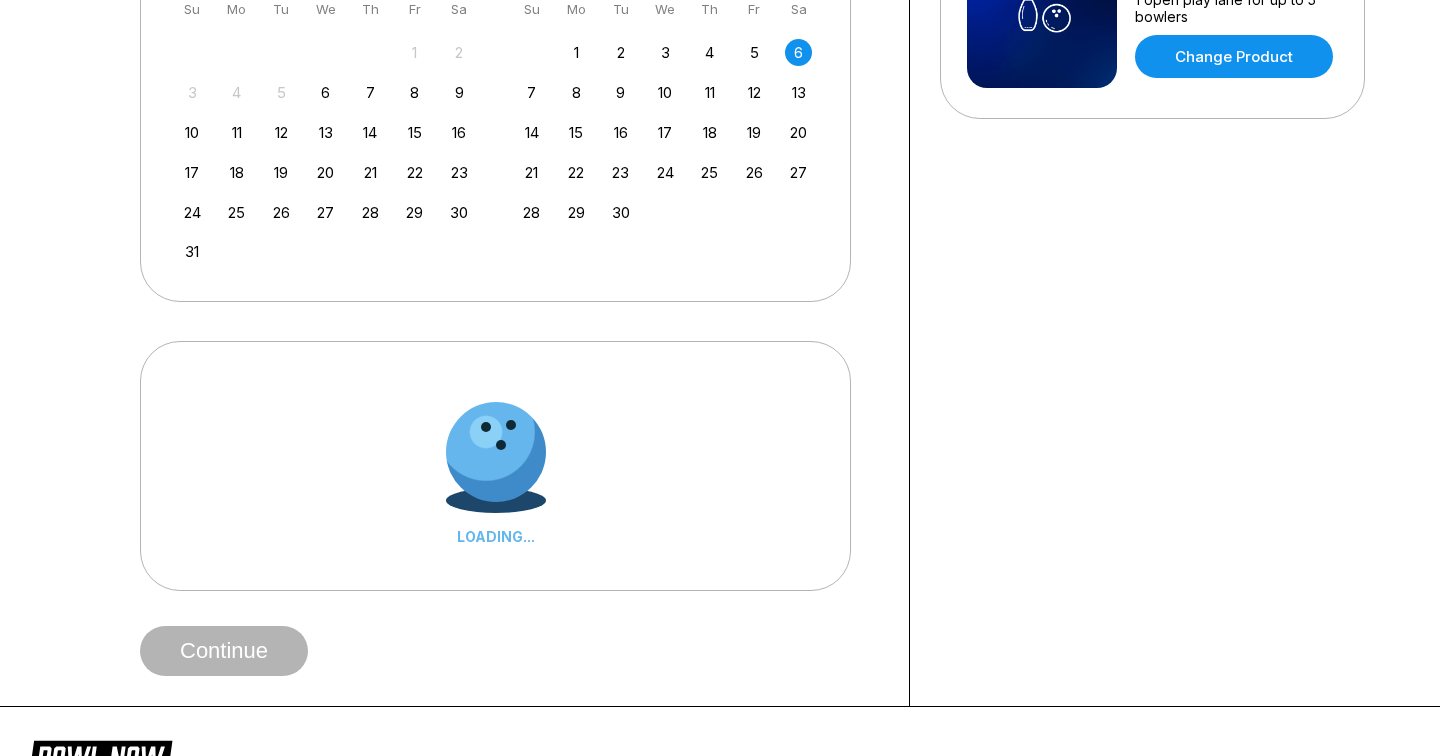 scroll, scrollTop: 544, scrollLeft: 0, axis: vertical 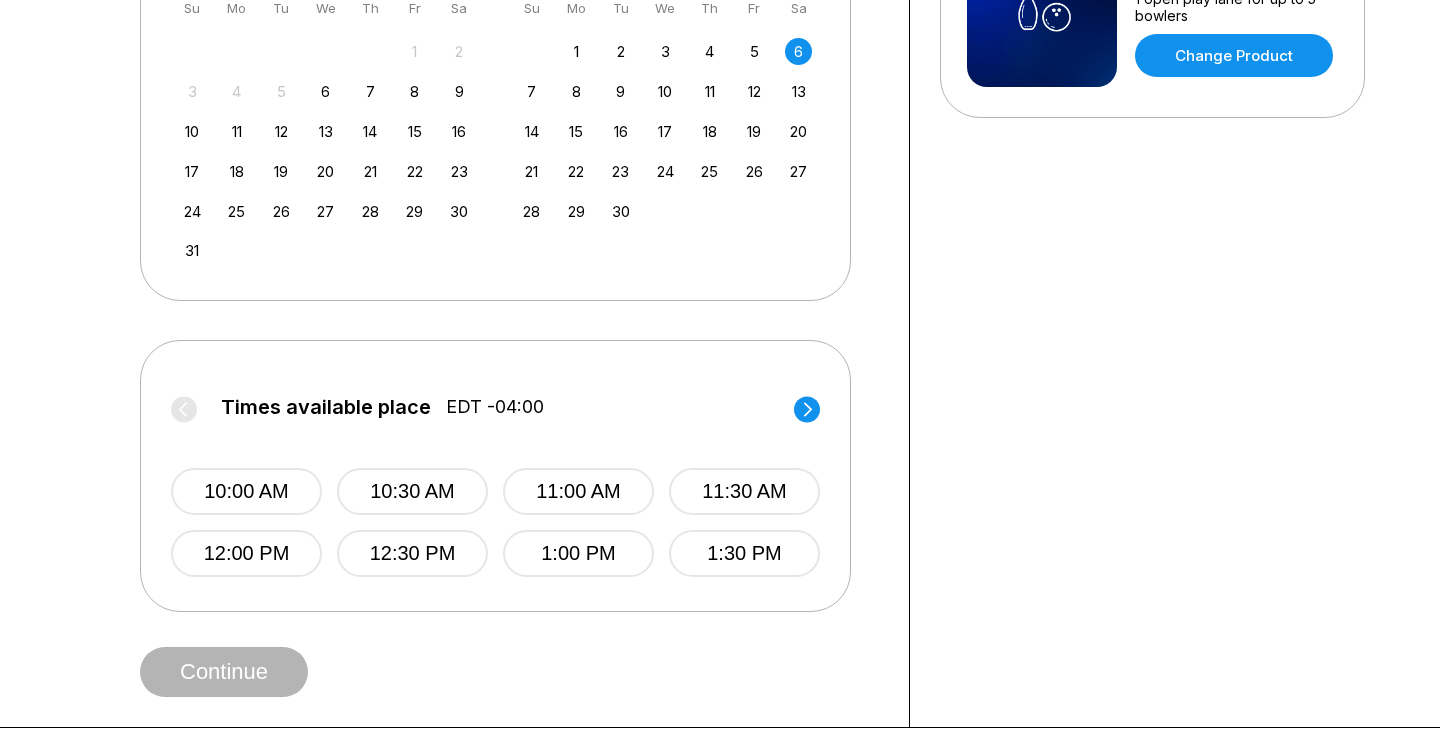 click 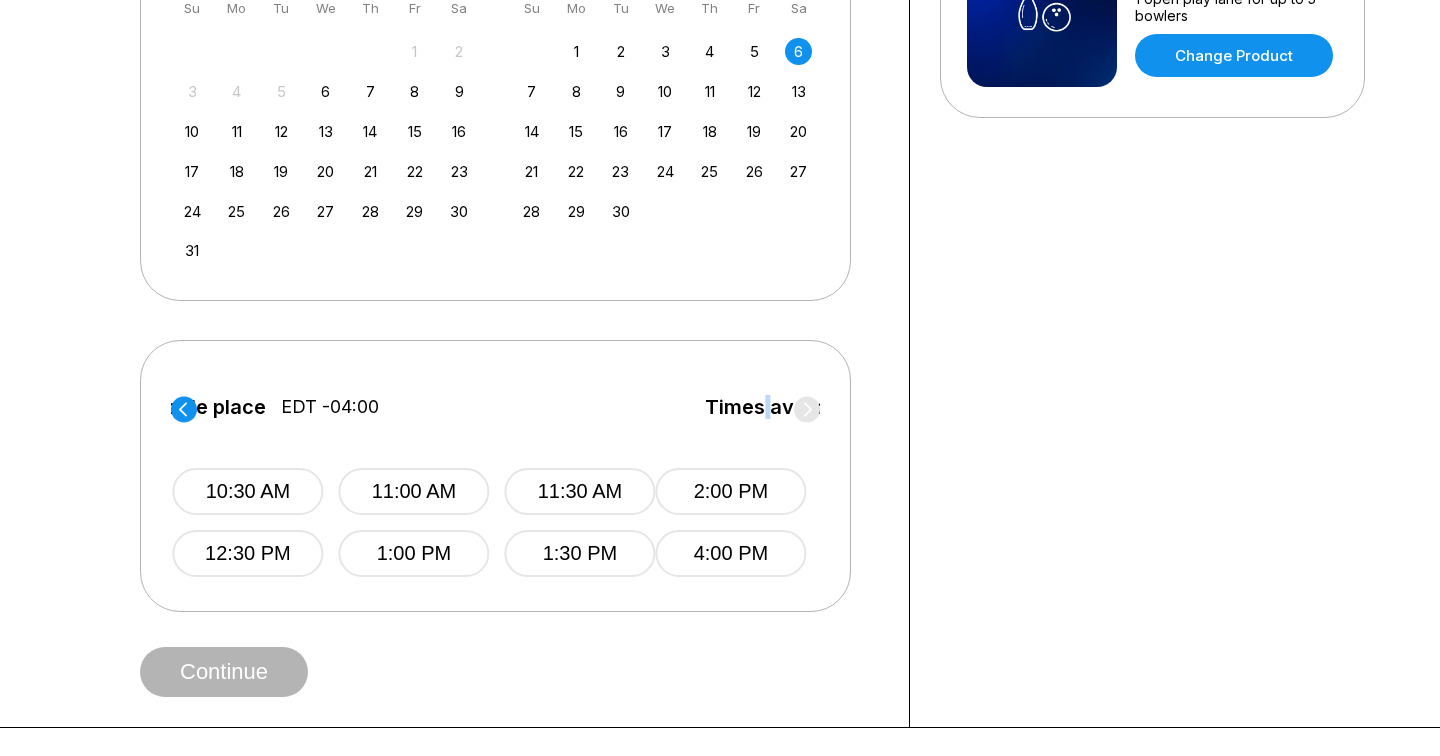 click on "Times available place" at bounding box center (810, 407) 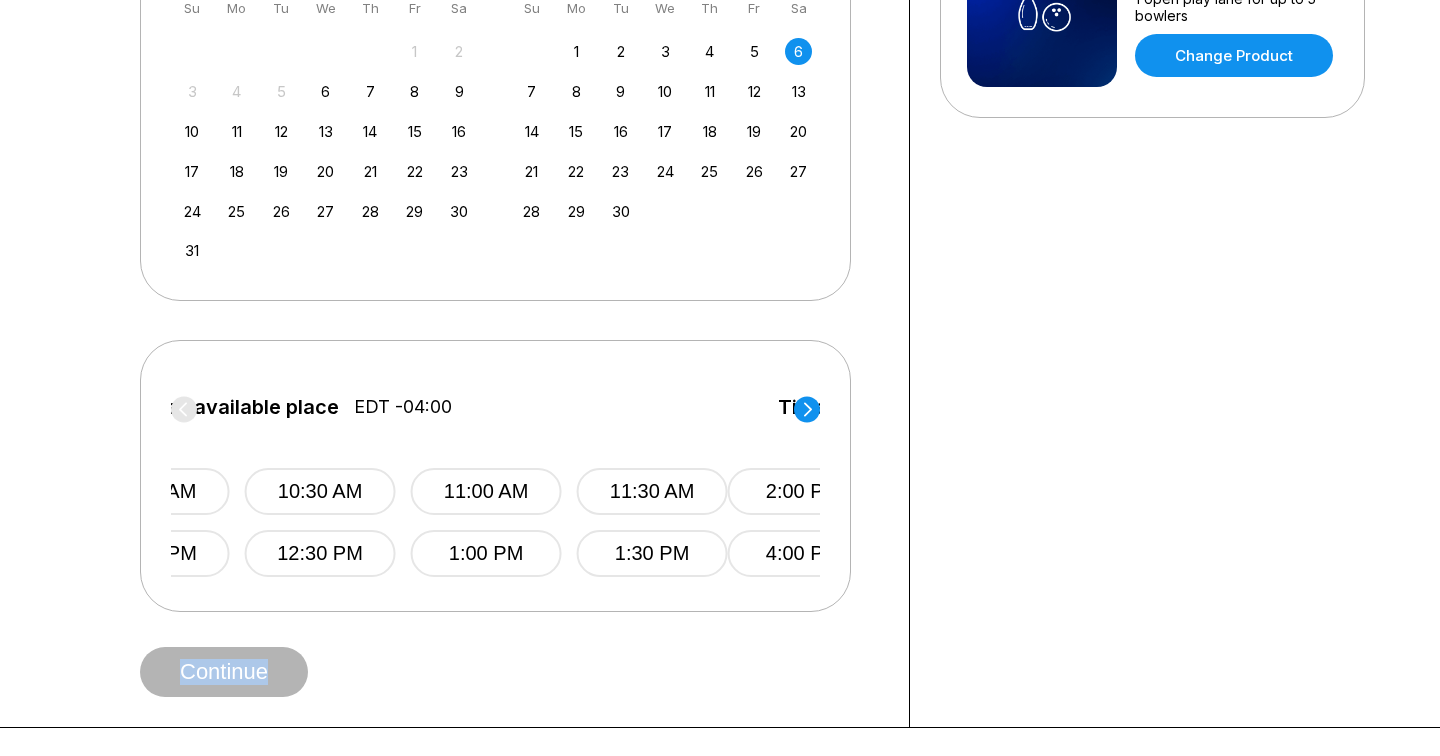 click 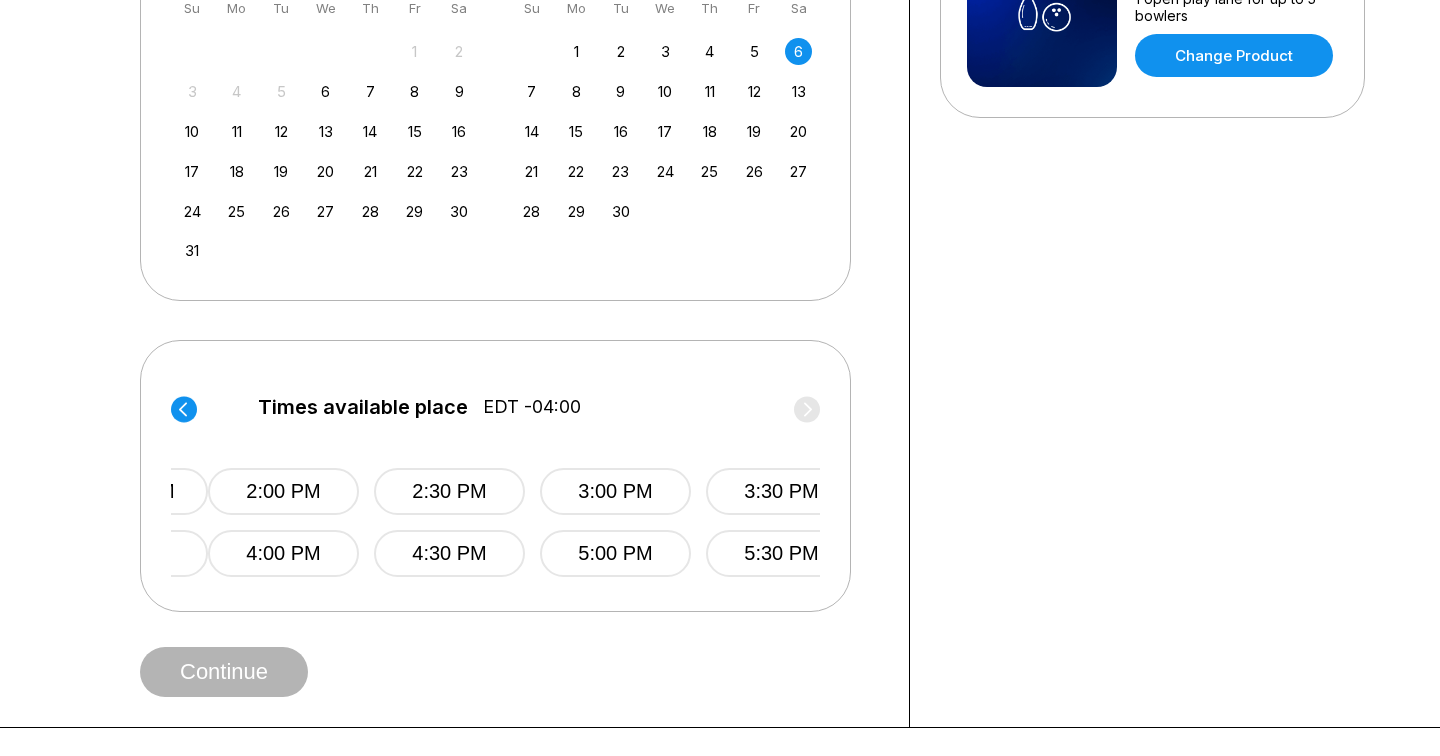 click on "Times available place EDT -04:00" at bounding box center (532, 412) 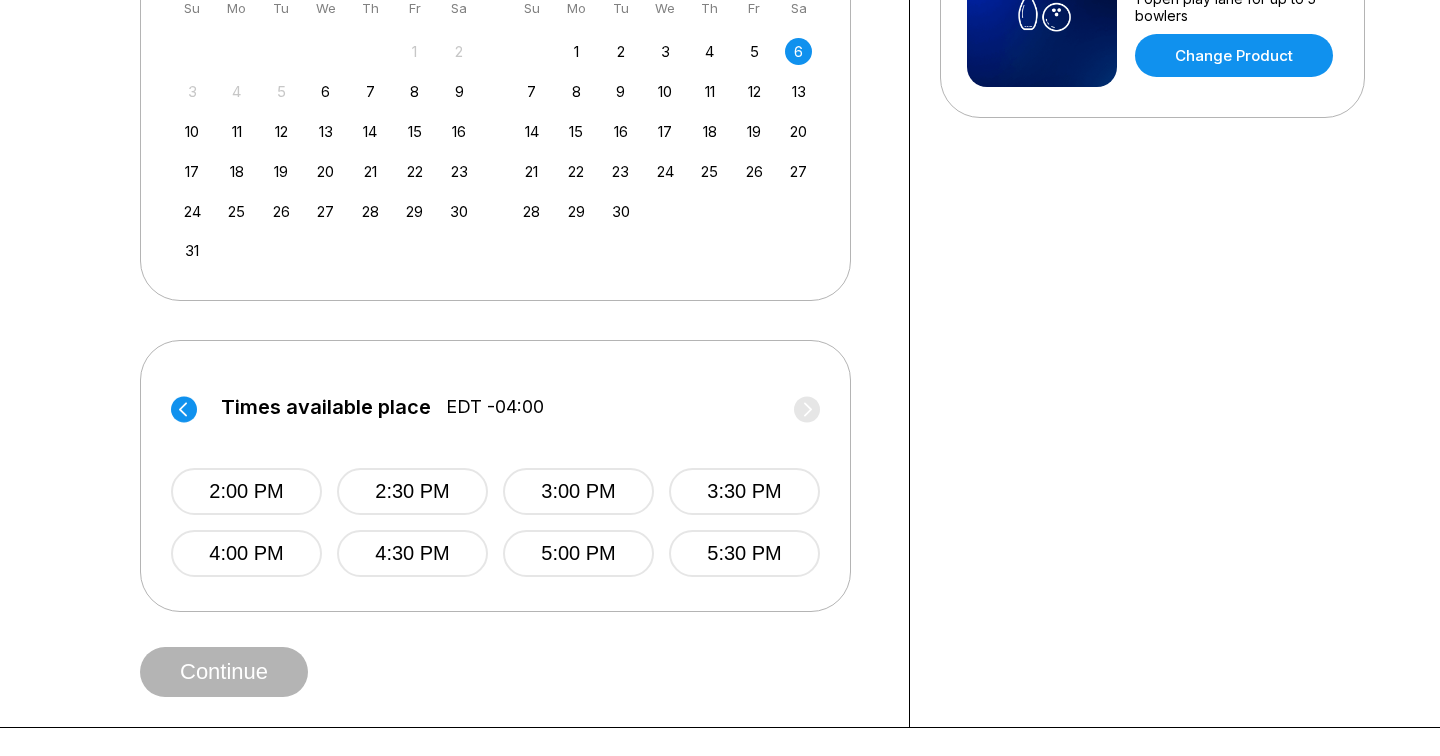 click on "1 2 3 4 5 6 7 8 9 10 11 12 13 14 15 16 17 18 19 20 21 22 23 24 25 26 27 28 29 30 1 2 3 4" at bounding box center [666, 130] 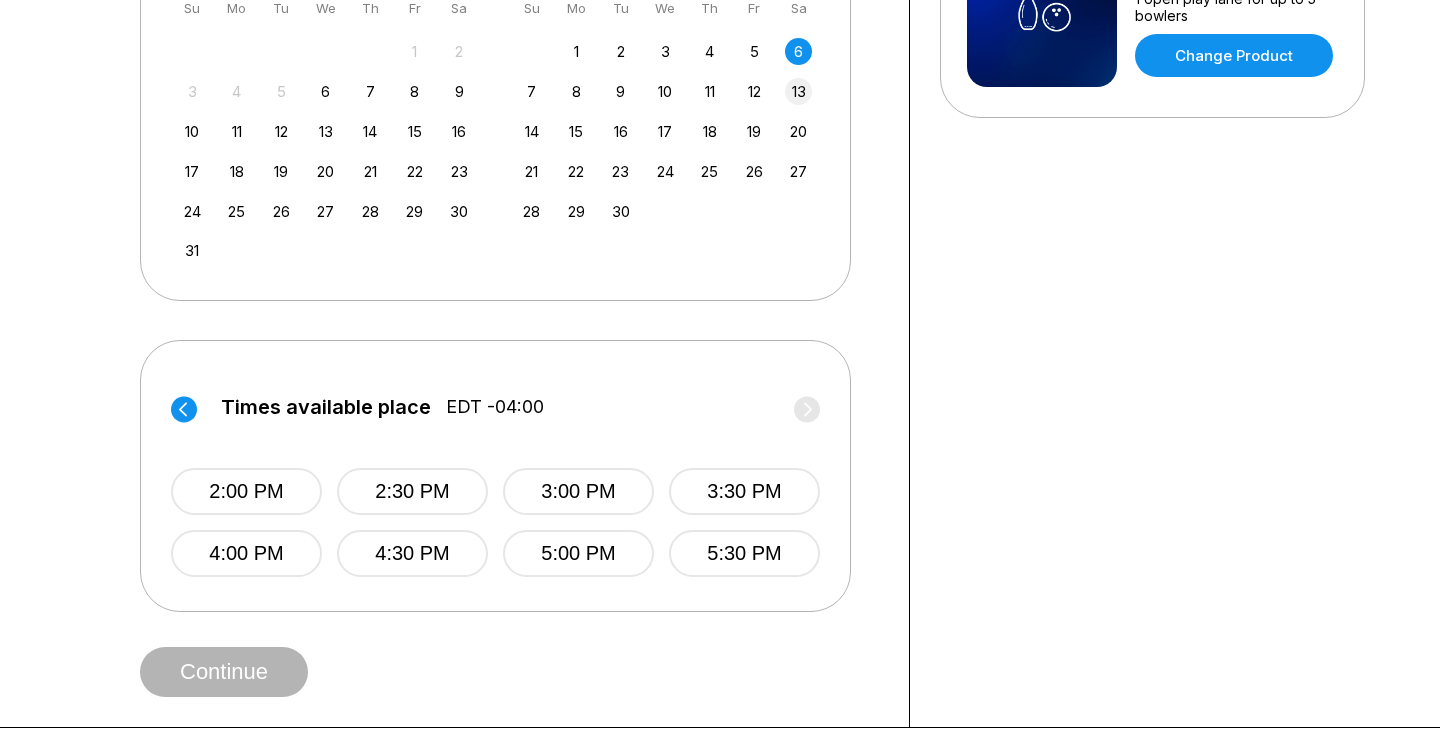 click on "13" at bounding box center [798, 91] 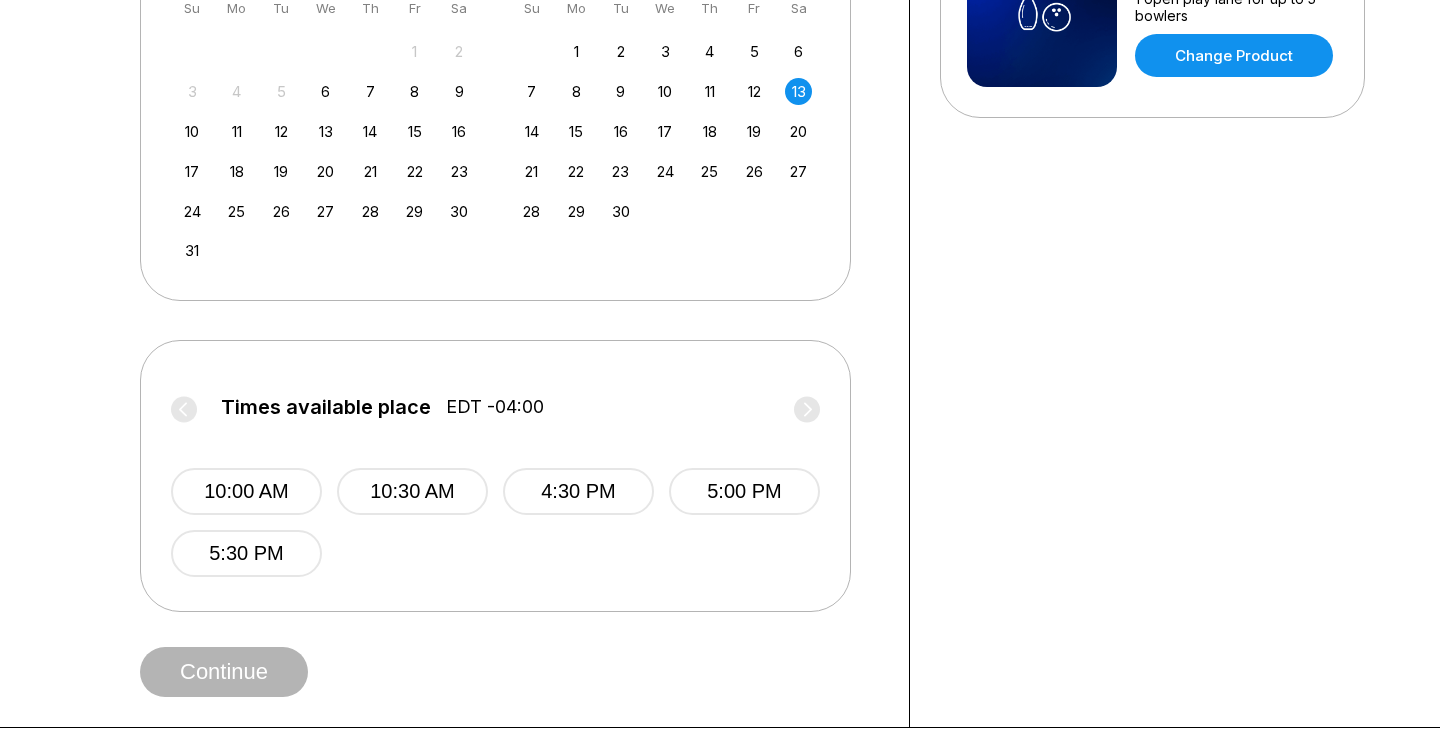 click on "Times available place EDT -04:00" at bounding box center (495, 412) 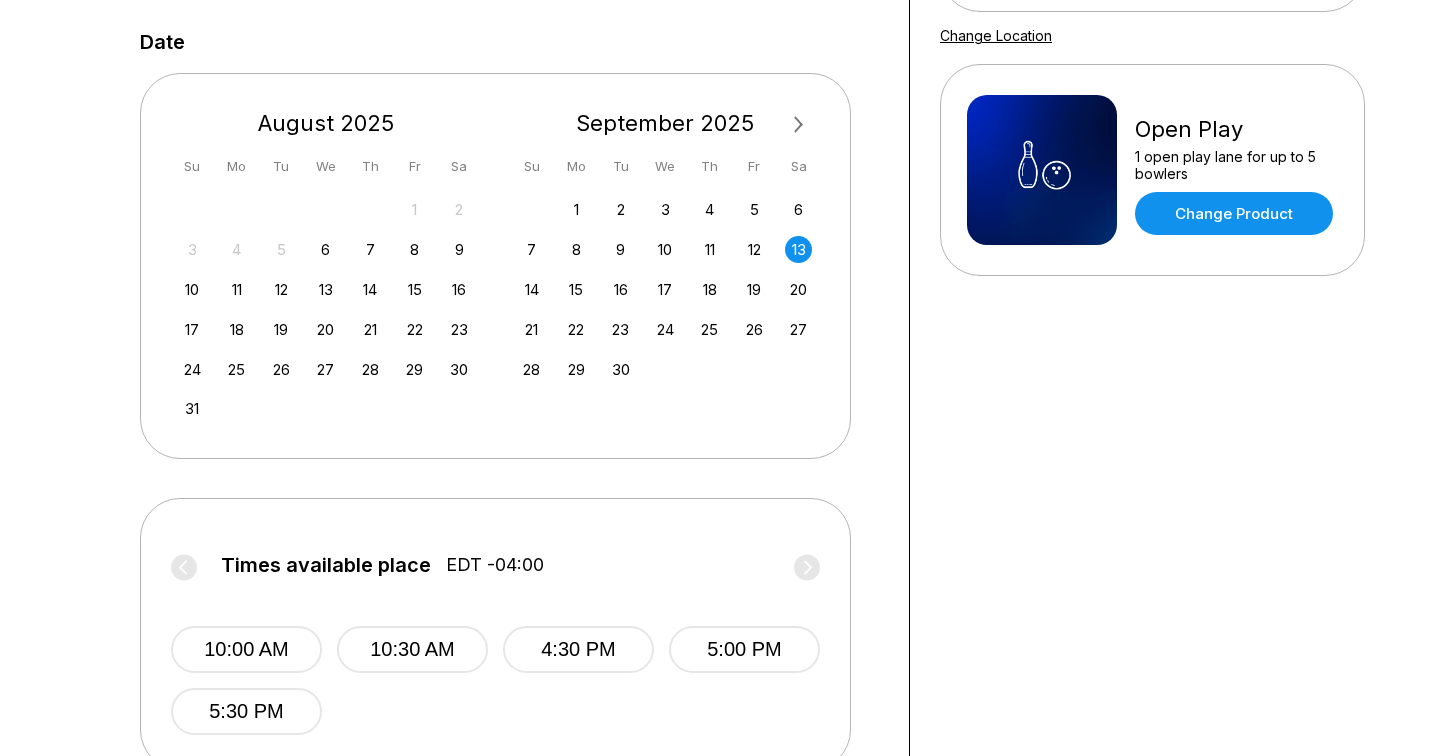 scroll, scrollTop: 376, scrollLeft: 0, axis: vertical 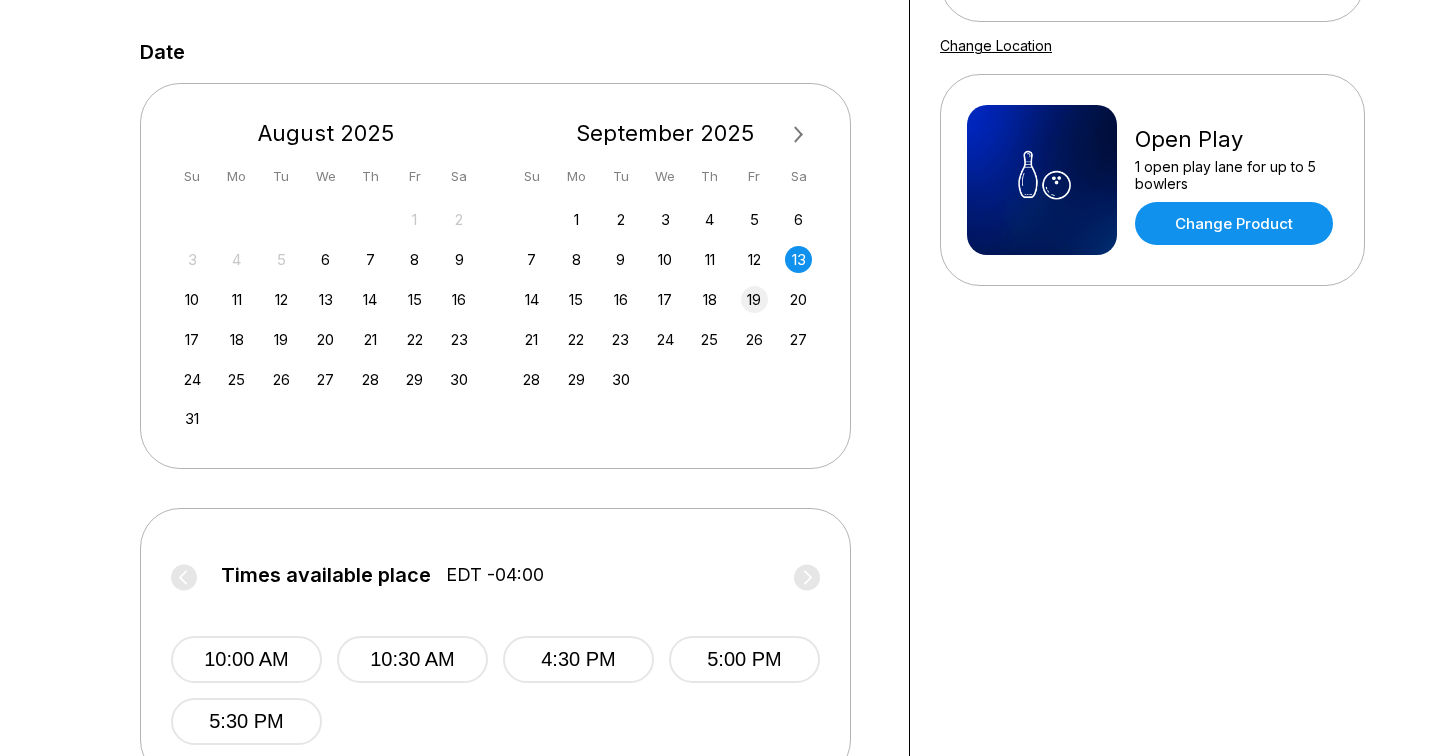 click on "19" at bounding box center [754, 299] 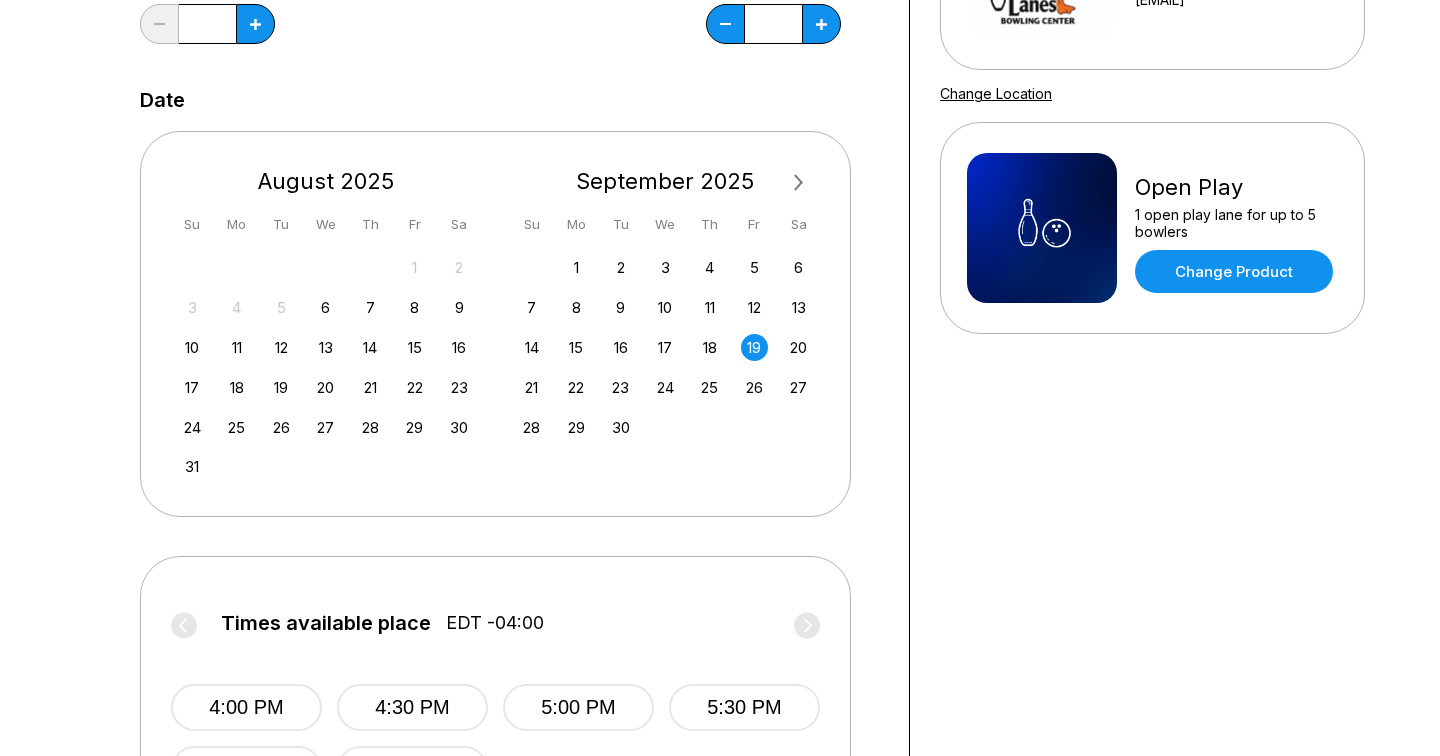 scroll, scrollTop: 0, scrollLeft: 0, axis: both 